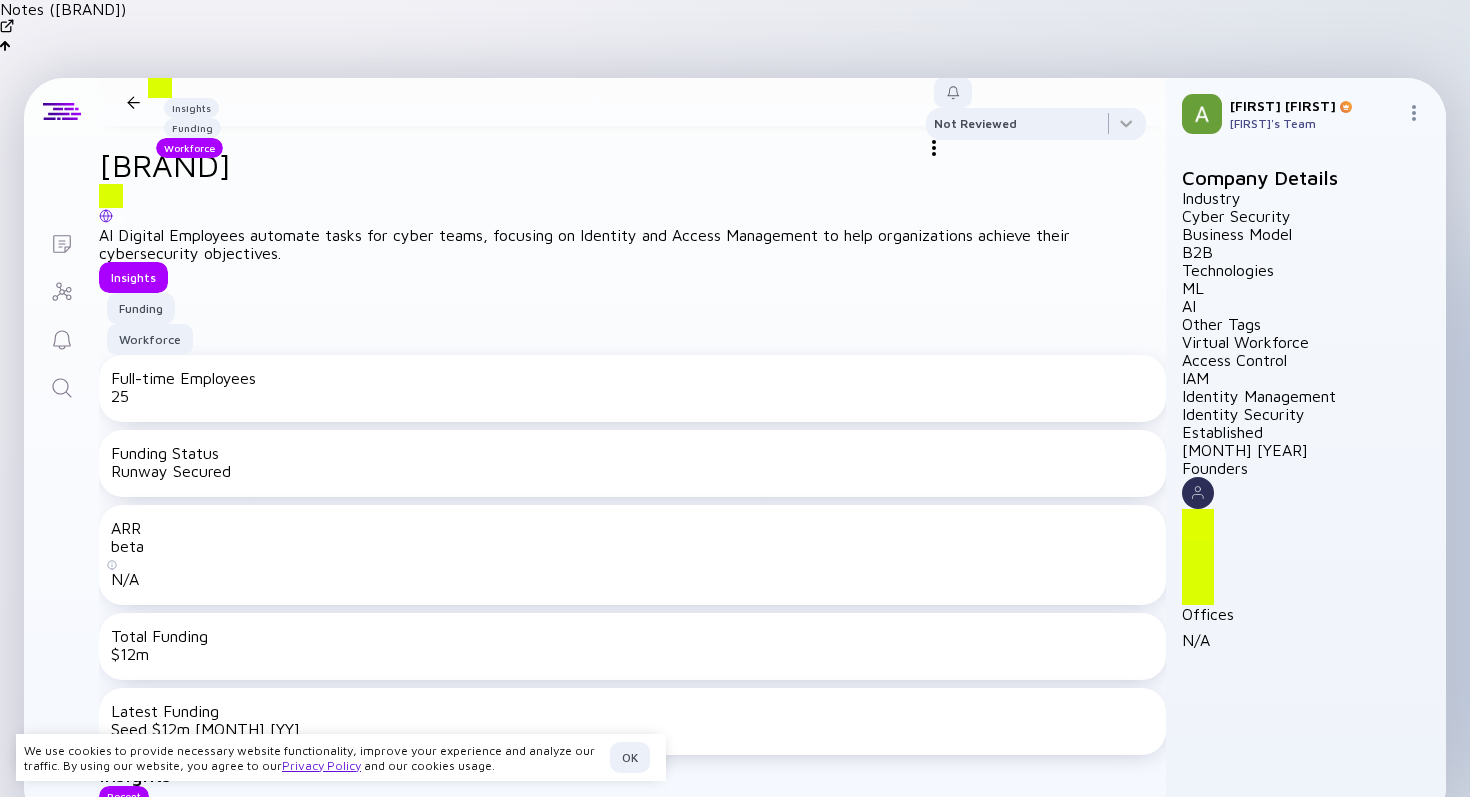 scroll, scrollTop: 0, scrollLeft: 0, axis: both 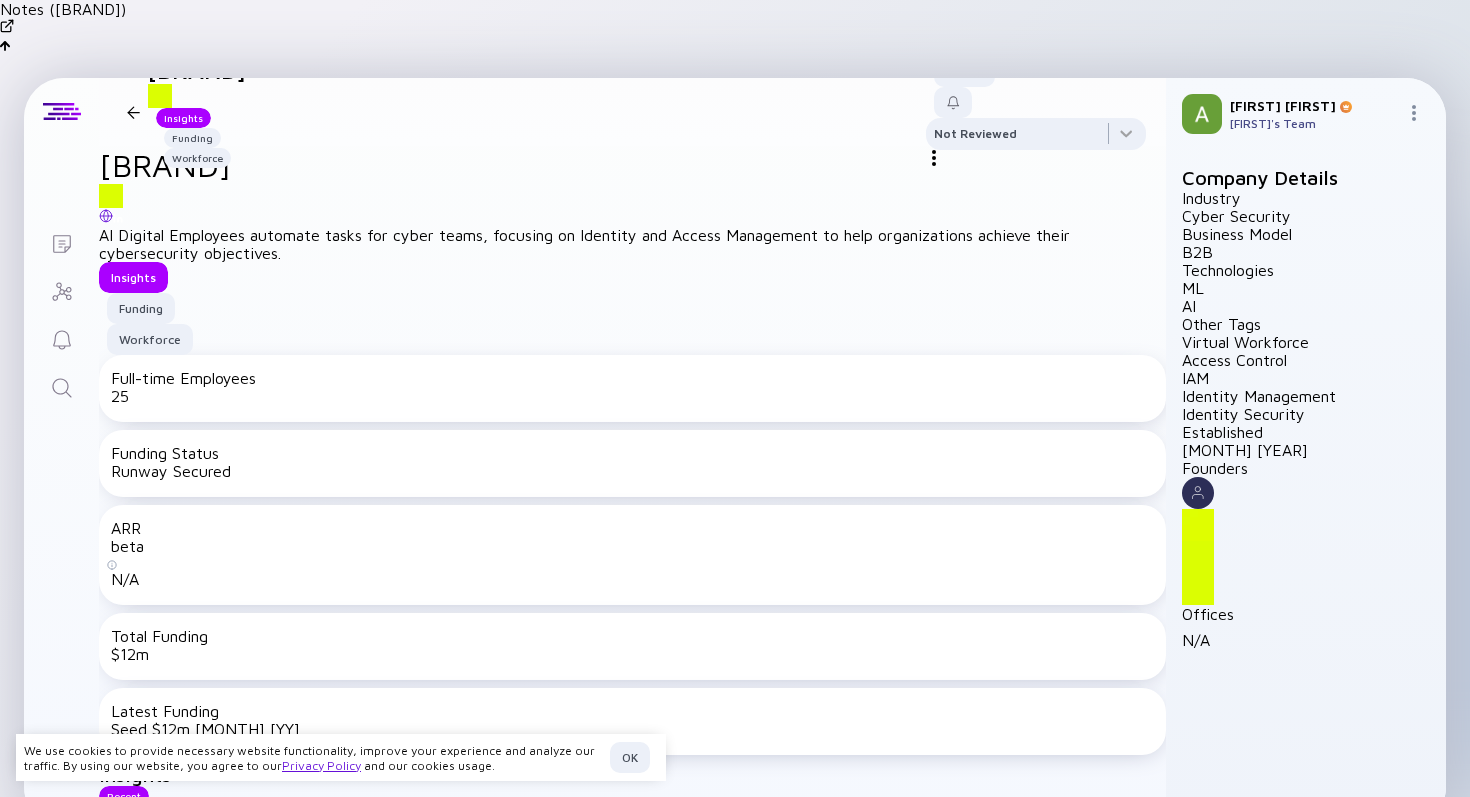 click at bounding box center (133, 112) 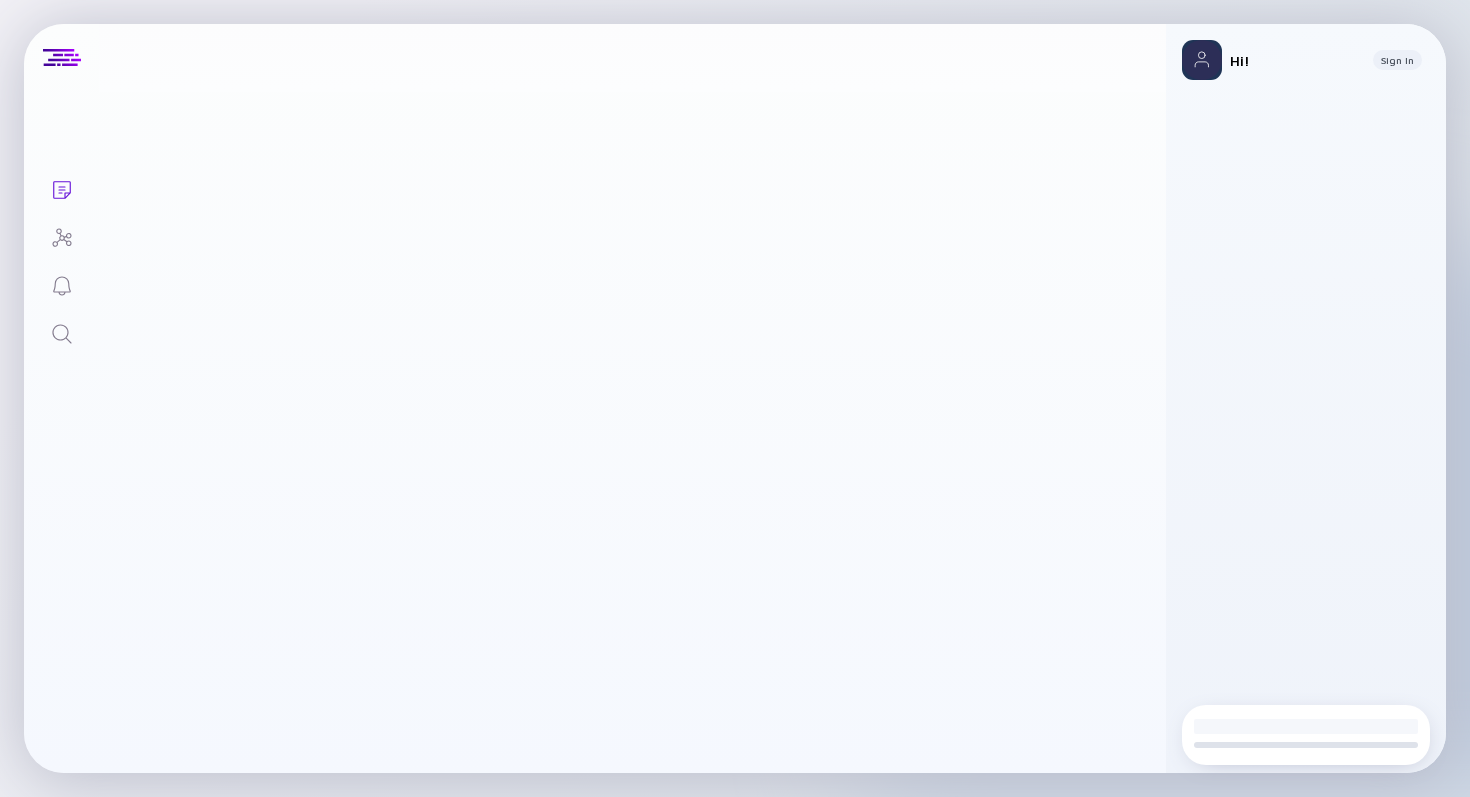 scroll, scrollTop: 0, scrollLeft: 0, axis: both 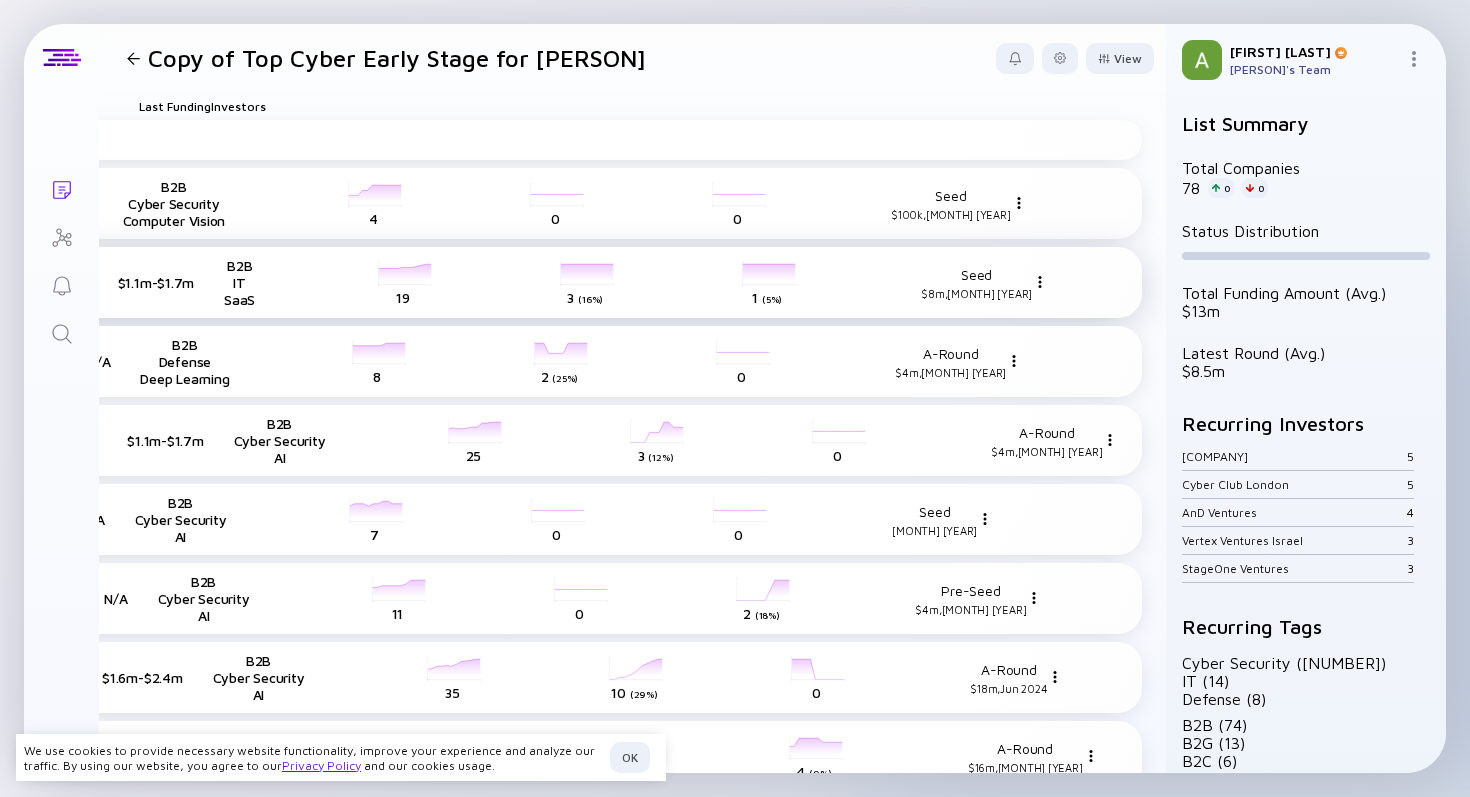 click at bounding box center (1019, 203) 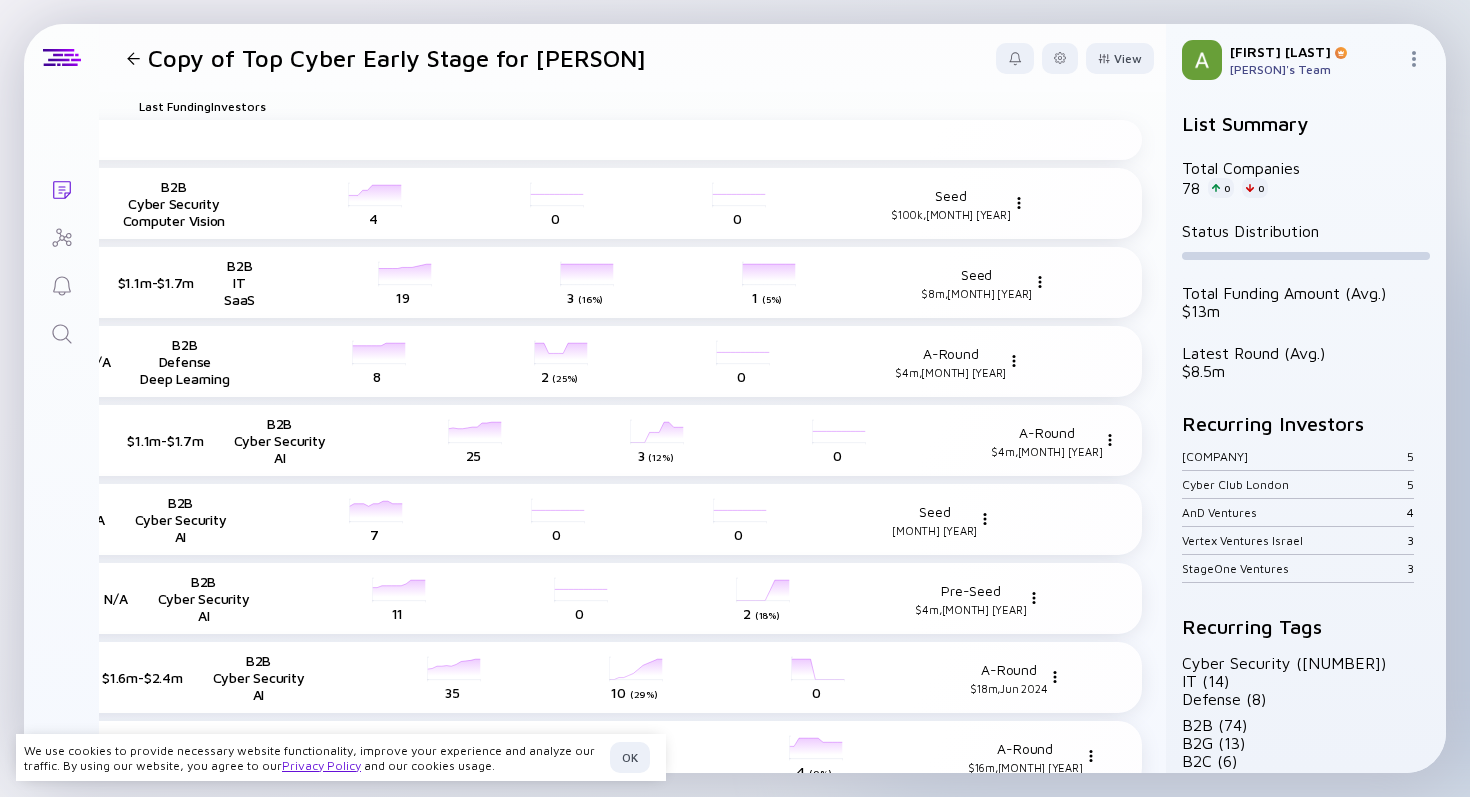 click on "Copy of Top Cyber Early Stage for [PERSON] View" at bounding box center [632, 58] 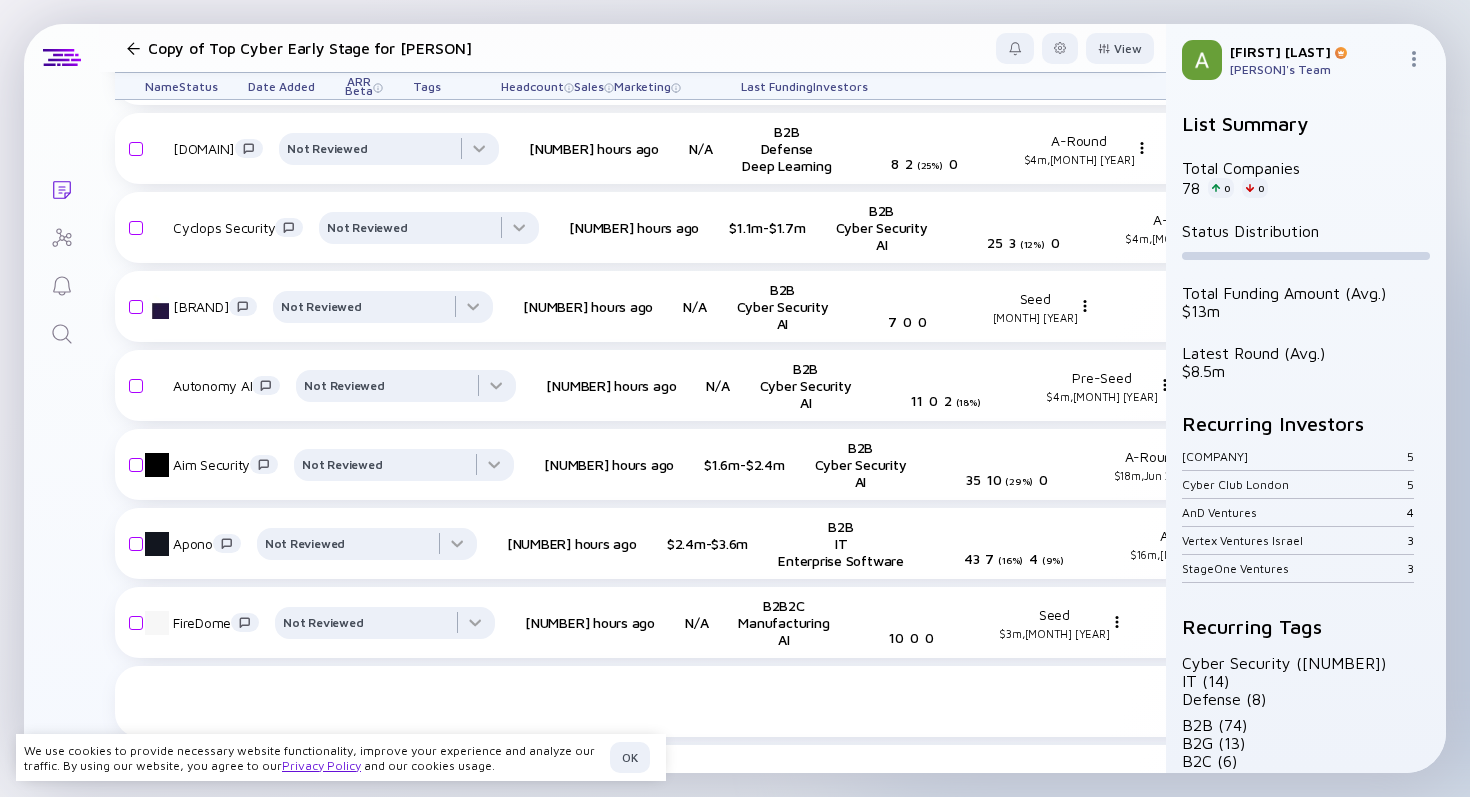 scroll, scrollTop: 0, scrollLeft: 0, axis: both 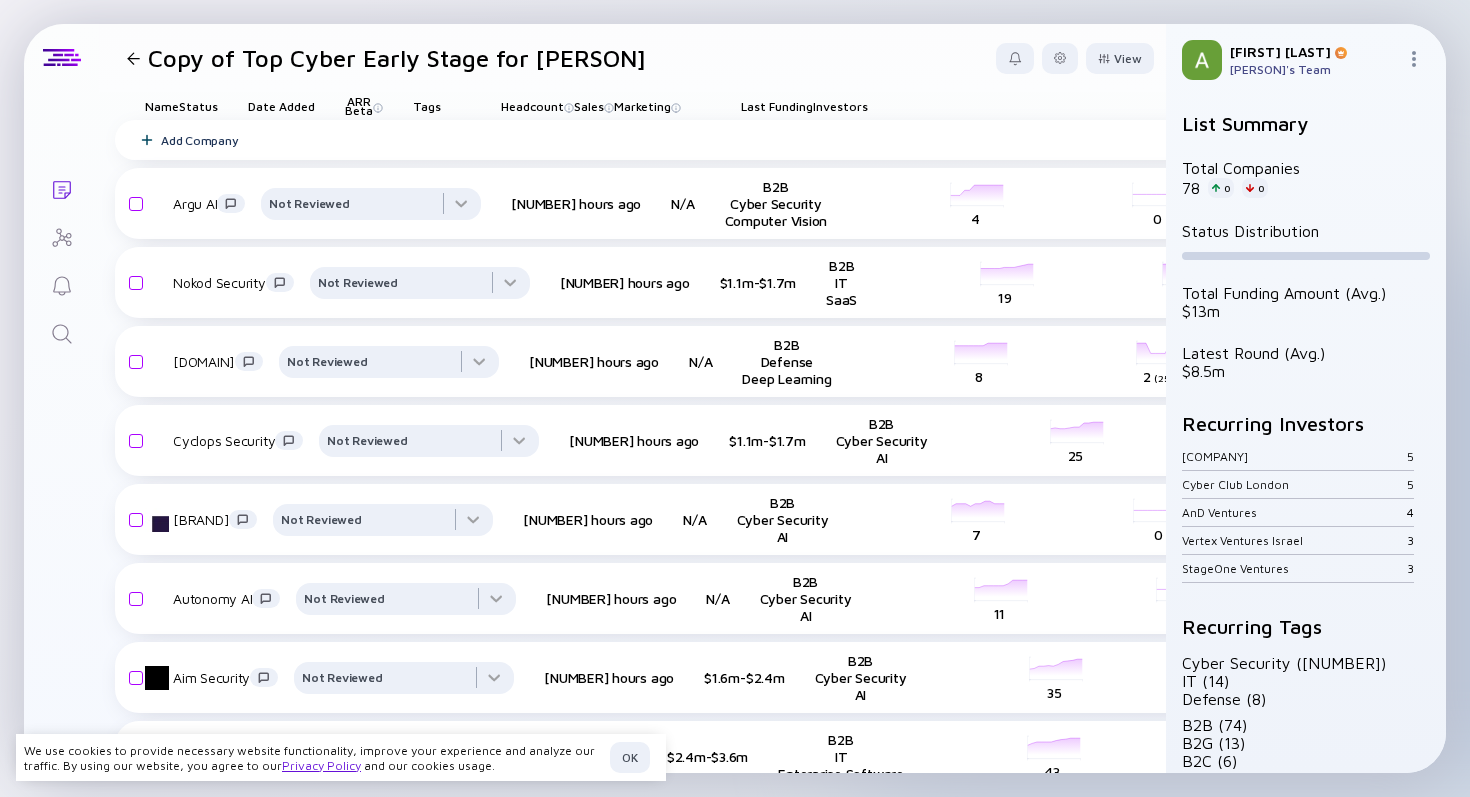 click at bounding box center [61, 128] 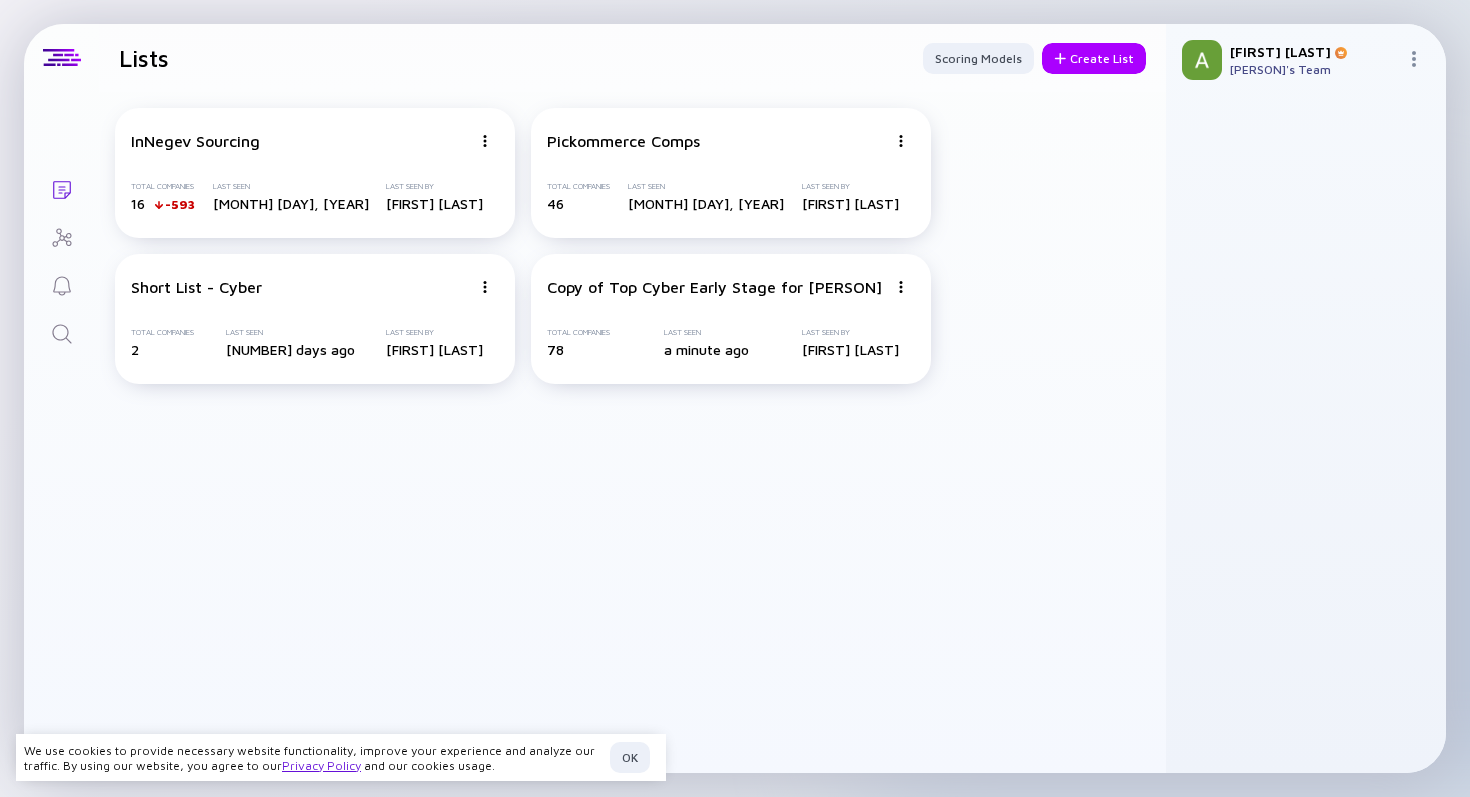 click at bounding box center [62, 334] 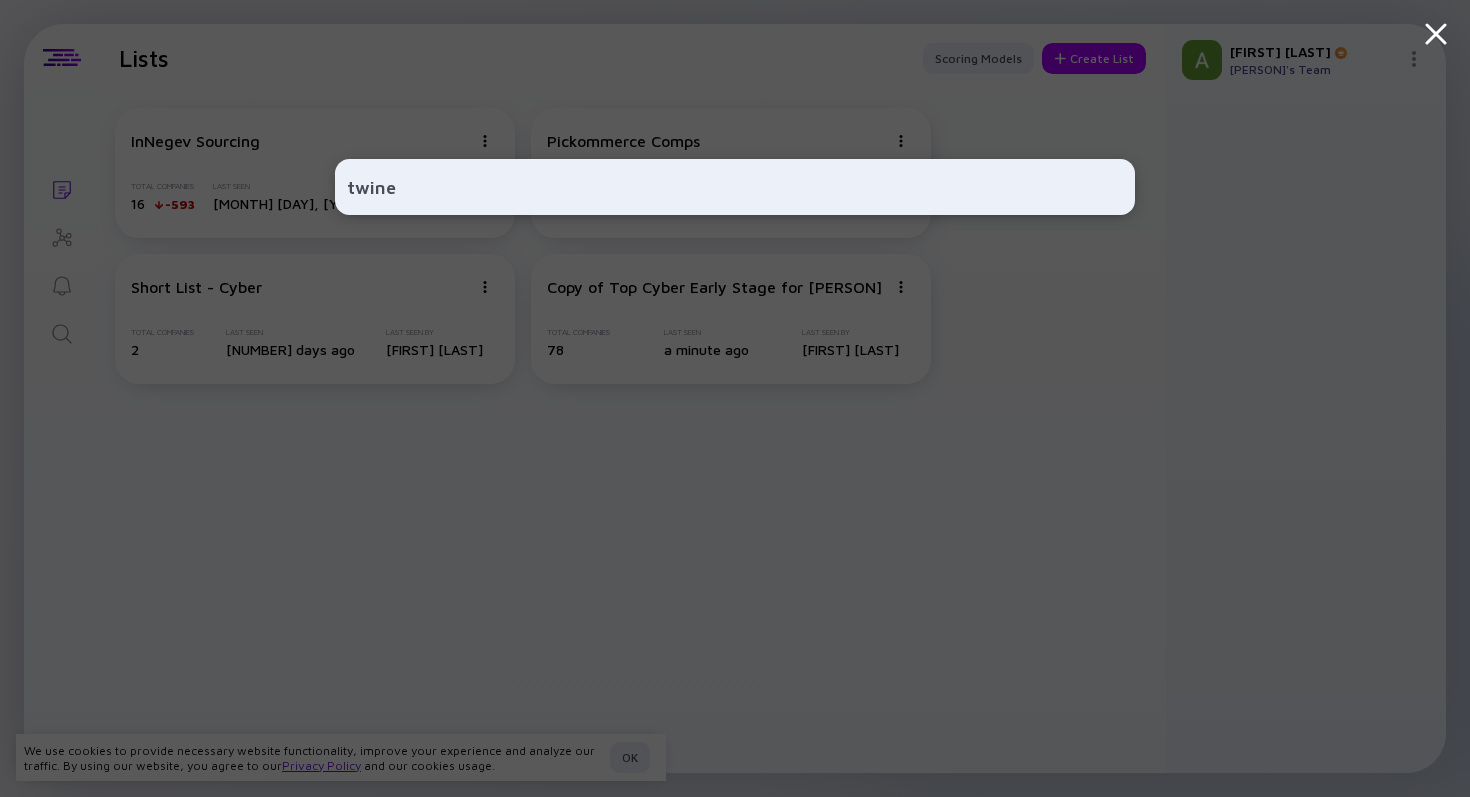 type on "twine" 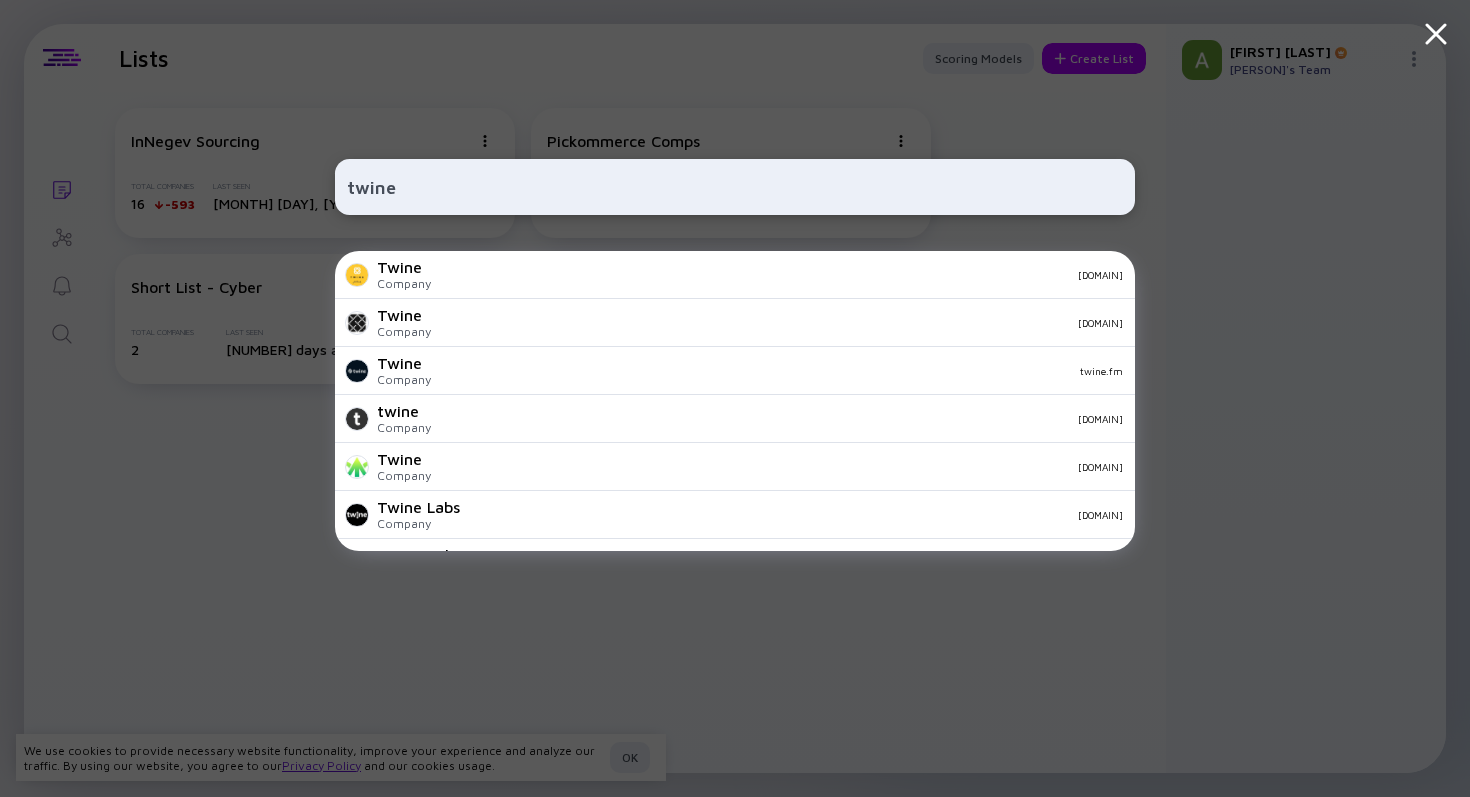 click on "twine Twine Company twine.com Twine Company twine.com Twine Company twine.fm twine Company ambient.us Twine Company cedro.finance Twine Labs Company twine.com Twine Solutions Company twine-s.com Twine Security Company twinesecurity.com Twine Health Company twinehealth.com Twine (YC S23) Company usetwine.com Twinetic Company i3denergy.de Twine Ventures Investor Glimpse (YC, acquired by twine) Company joinglimpse.com Cru World Wine Company cruworldwine.com Twiser Company twiser.com Twinn Health Company twinn.health Emission Twin Company emissiontwin.com Rack and Riddle Custom Wine Services Company rackandriddle.com Hip Chicks do Wine Company hipchicksdowine.com Trine Company trine.com TWISE SAS Company twise.fr Request Collection of ' twine '" at bounding box center [735, 398] 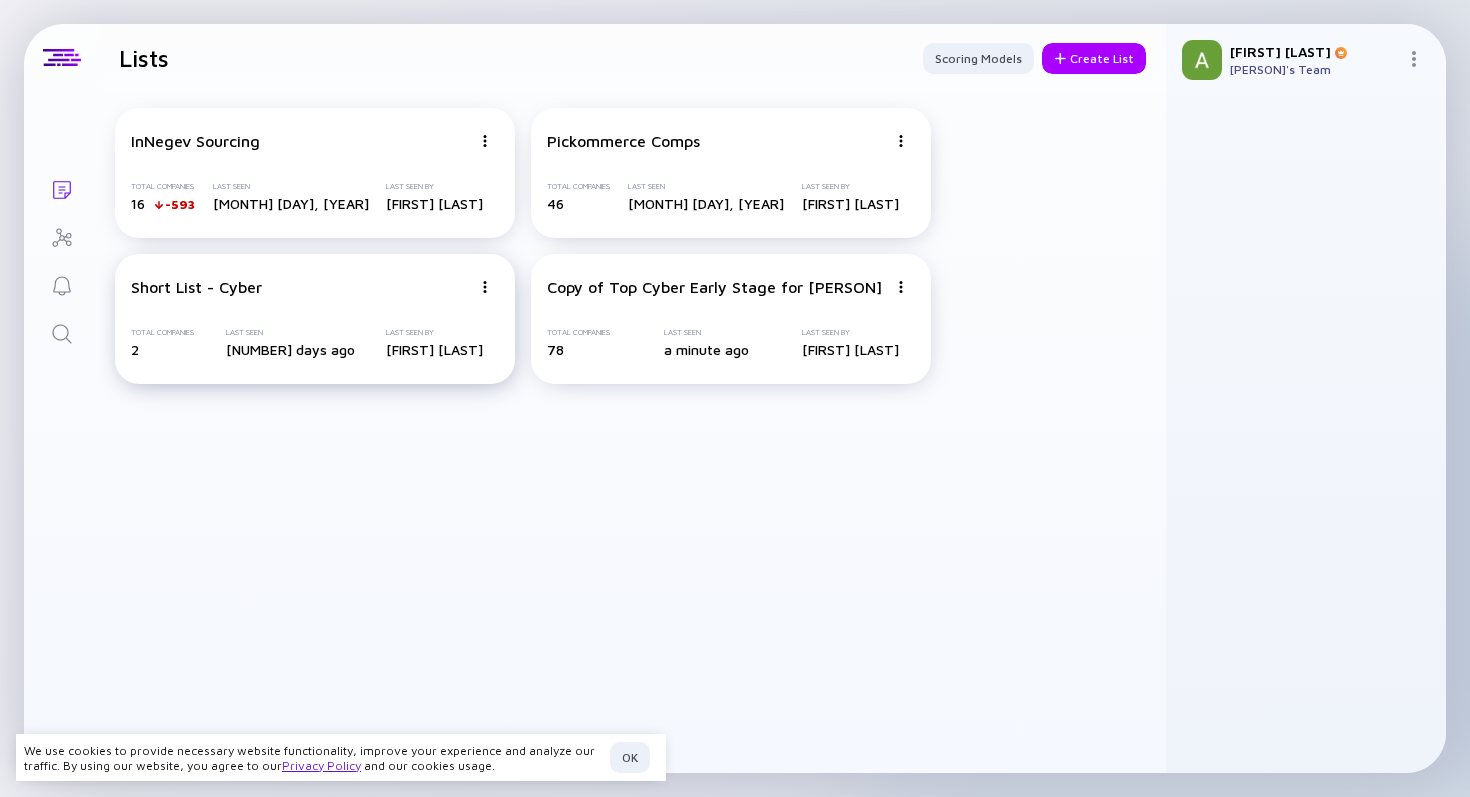 click on "Short List - Cyber Total Companies 2 Last Seen 6 days ago Last Seen By [FIRST] [LAST]" at bounding box center [315, 319] 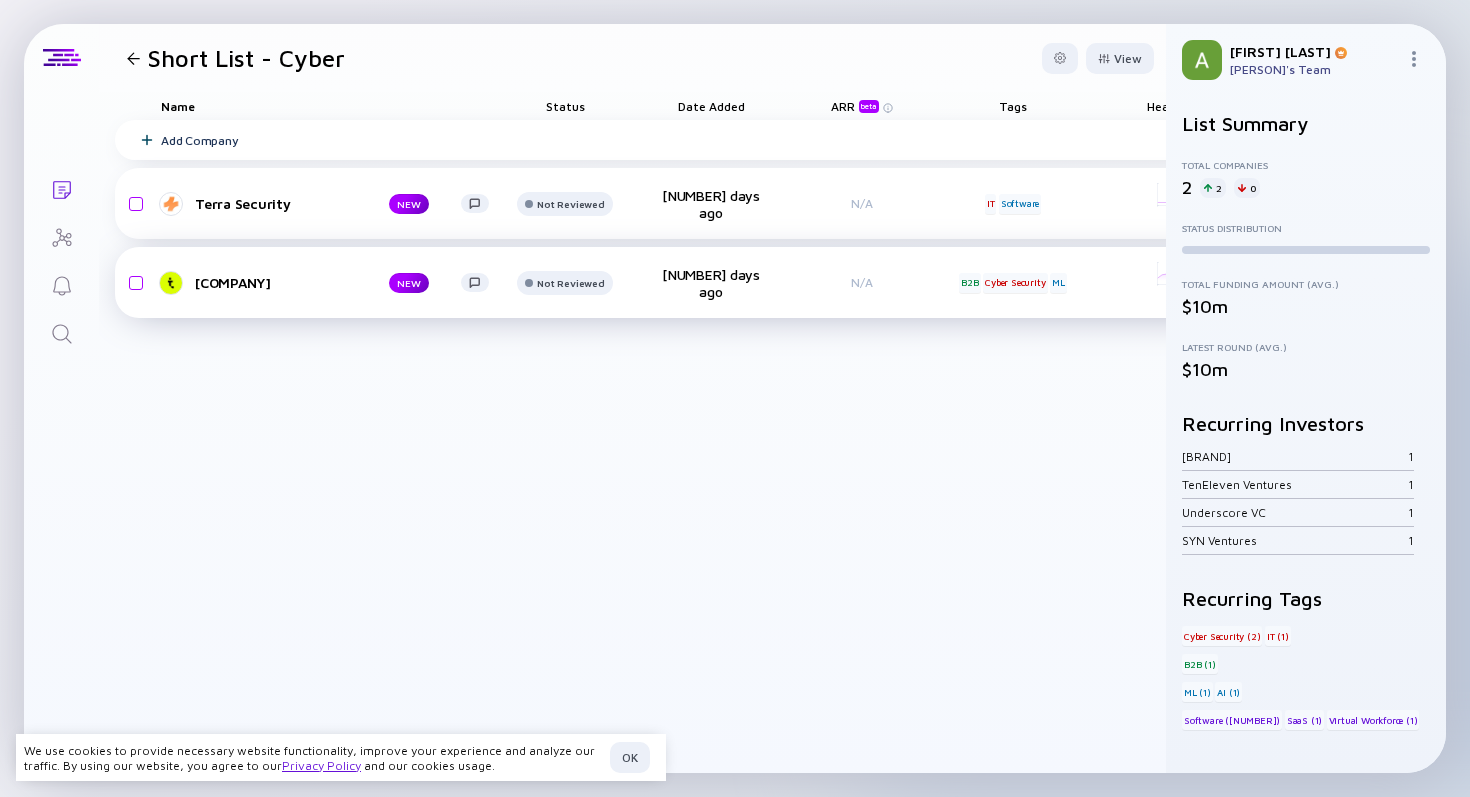 click on "[COMPANY]" at bounding box center [276, 282] 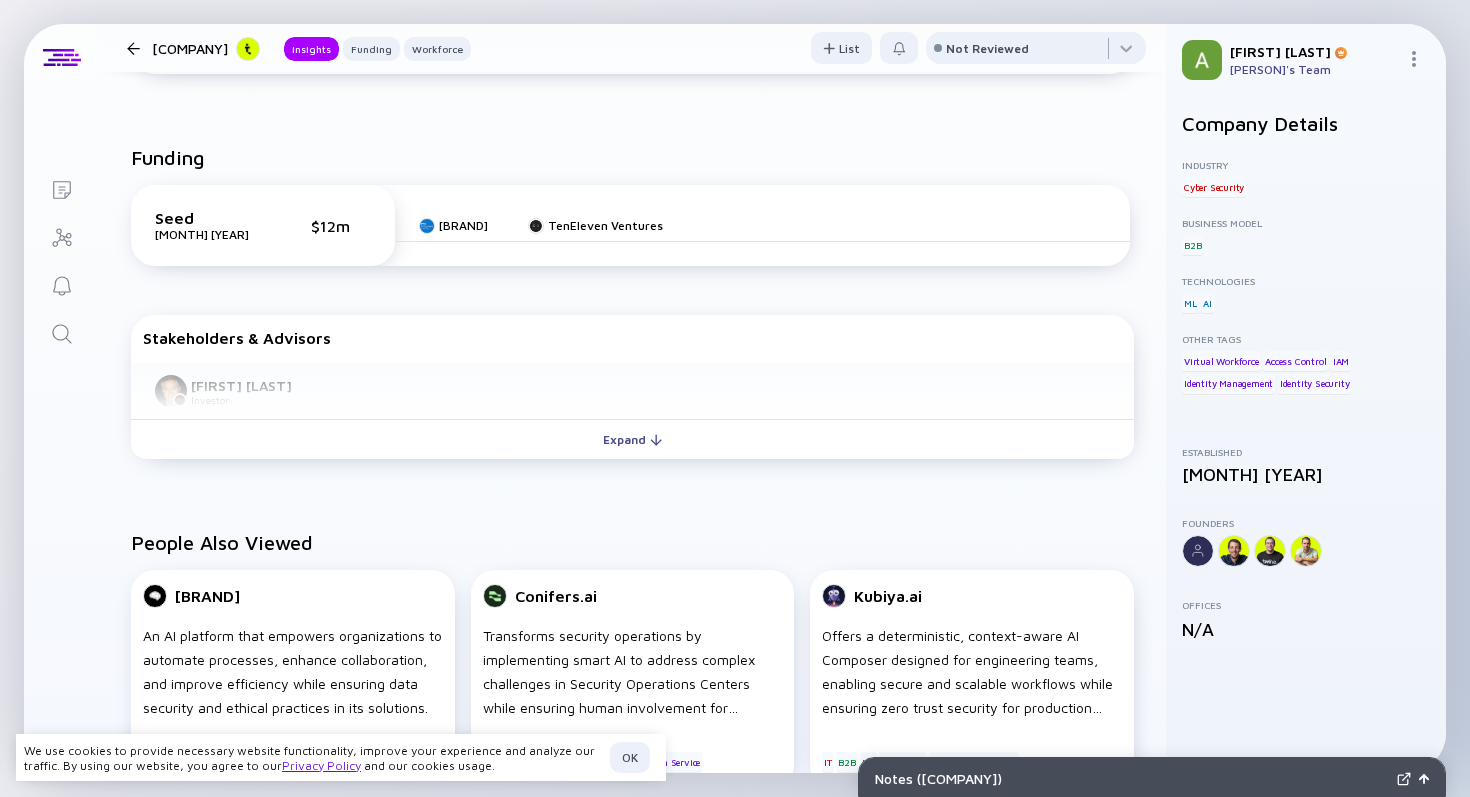 scroll, scrollTop: 0, scrollLeft: 0, axis: both 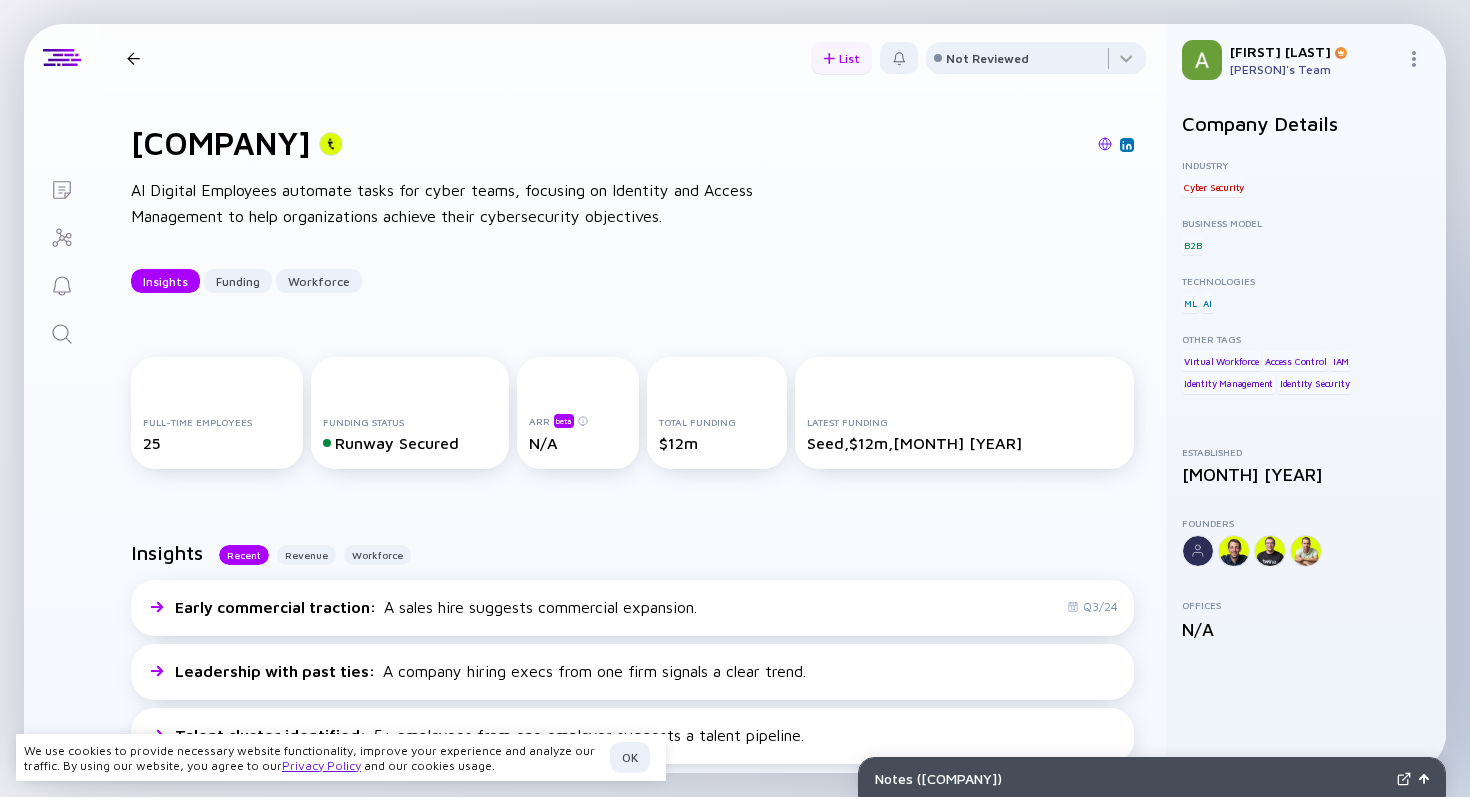 click on "List" at bounding box center [841, 58] 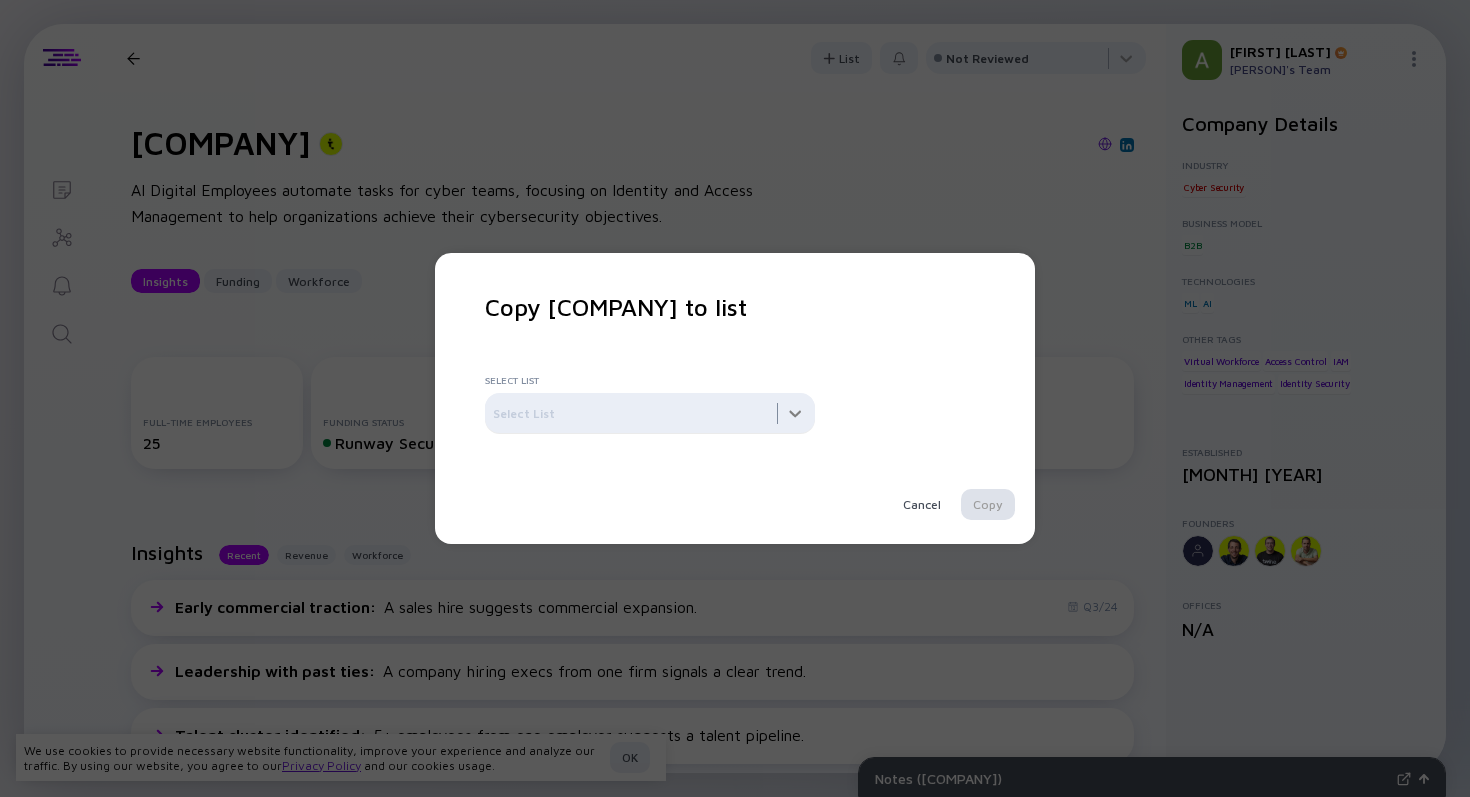 click at bounding box center (650, 413) 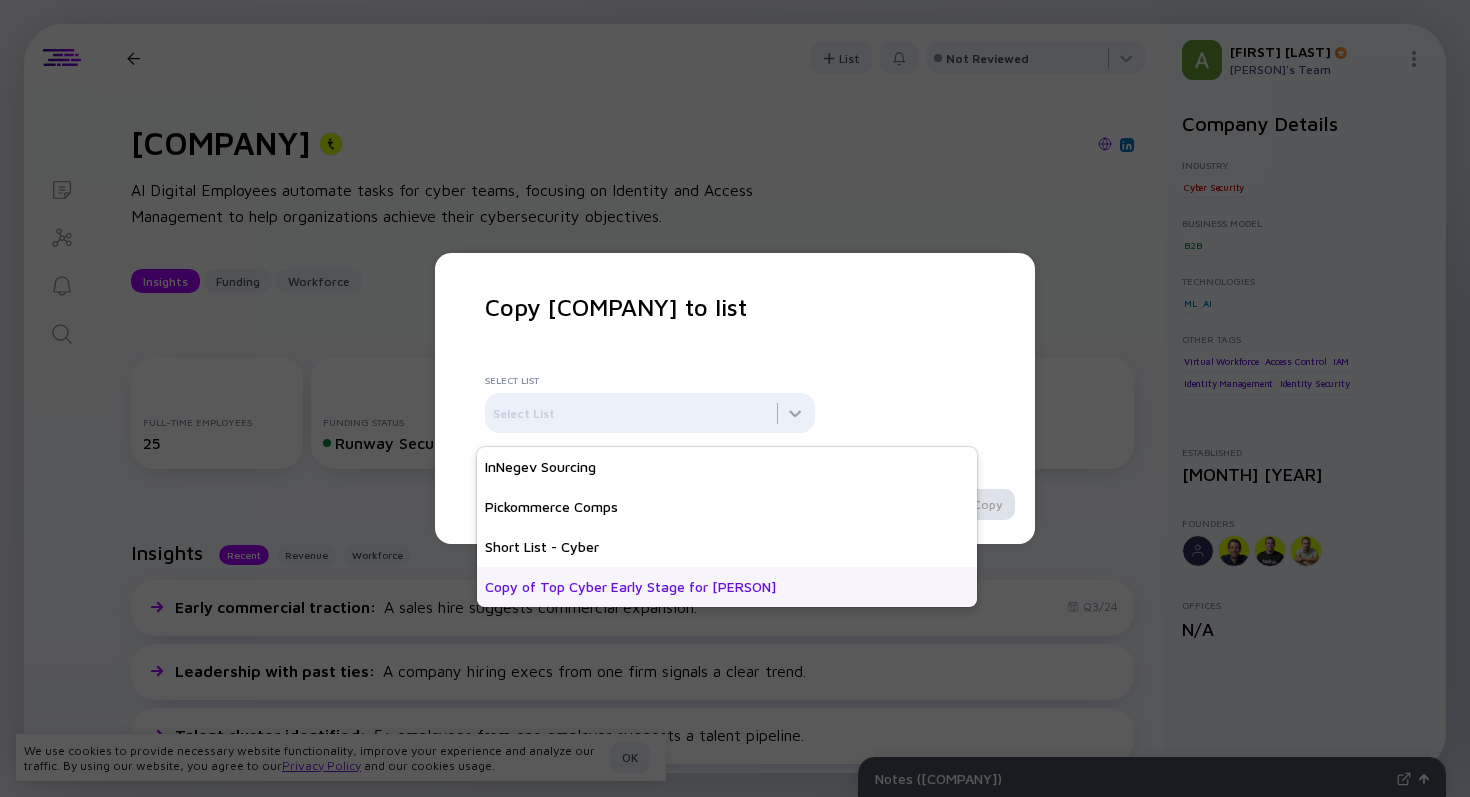 click on "Copy of Top Cyber Early Stage for [PERSON]" at bounding box center [727, 587] 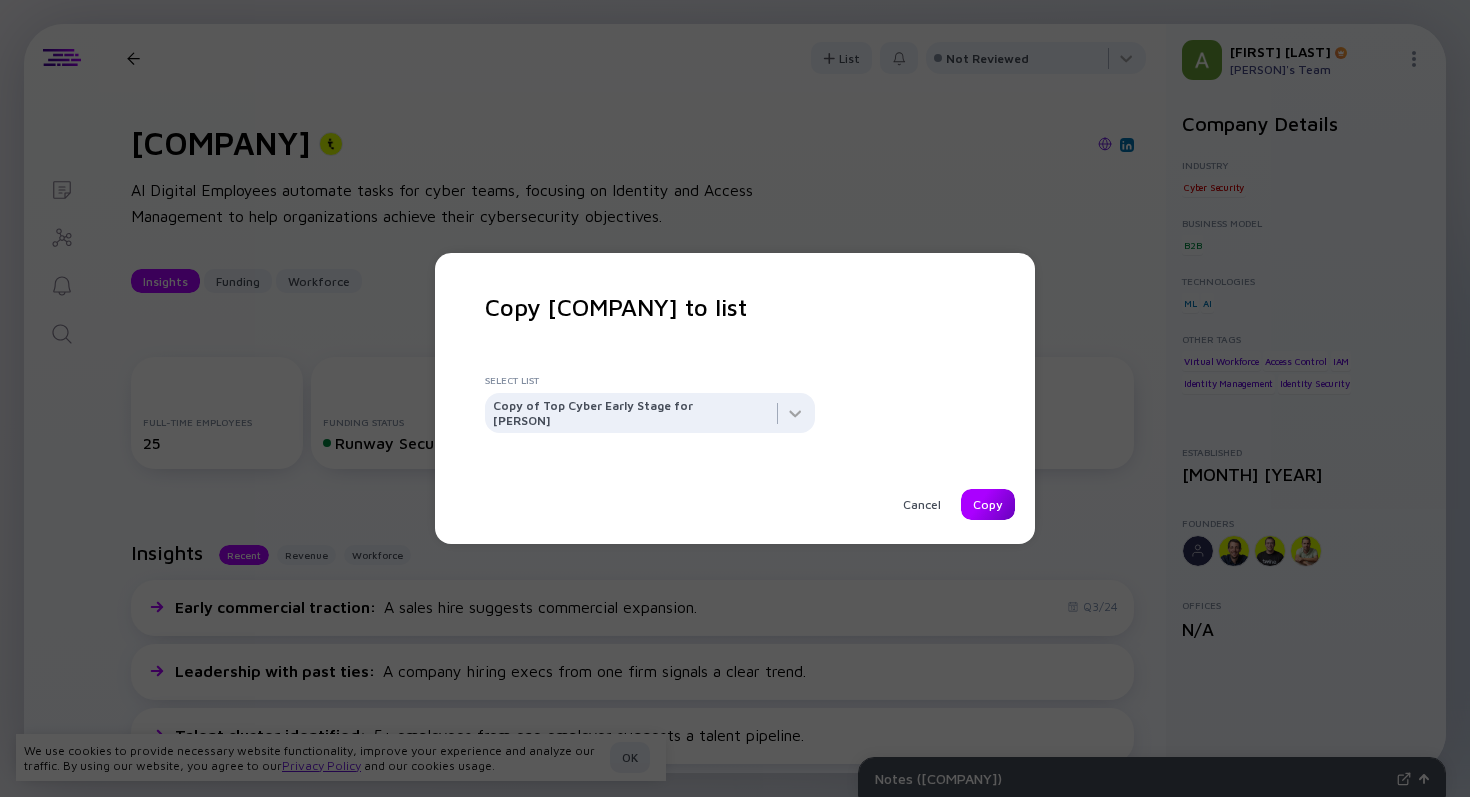 click on "Copy" at bounding box center (988, 504) 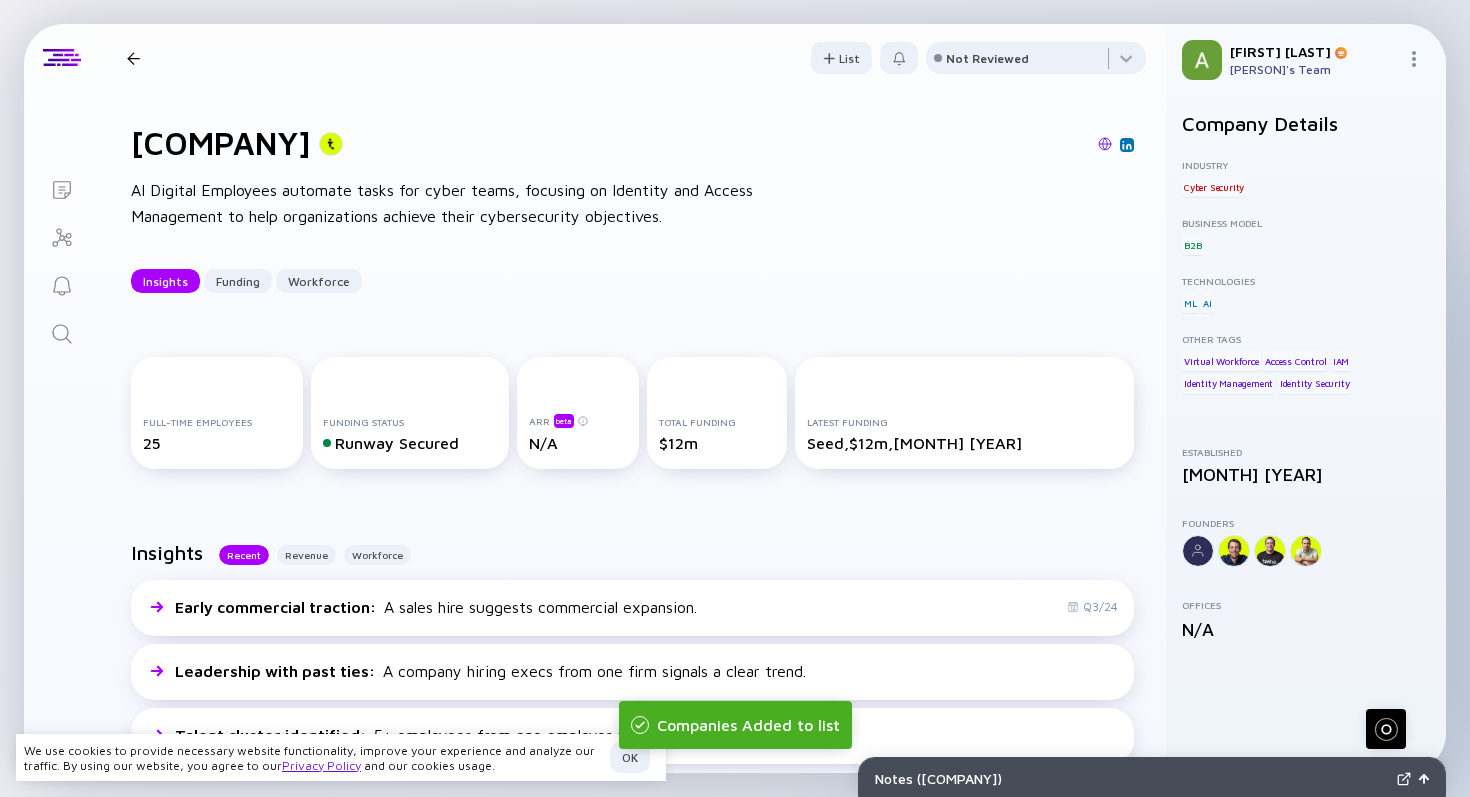 click at bounding box center (133, 58) 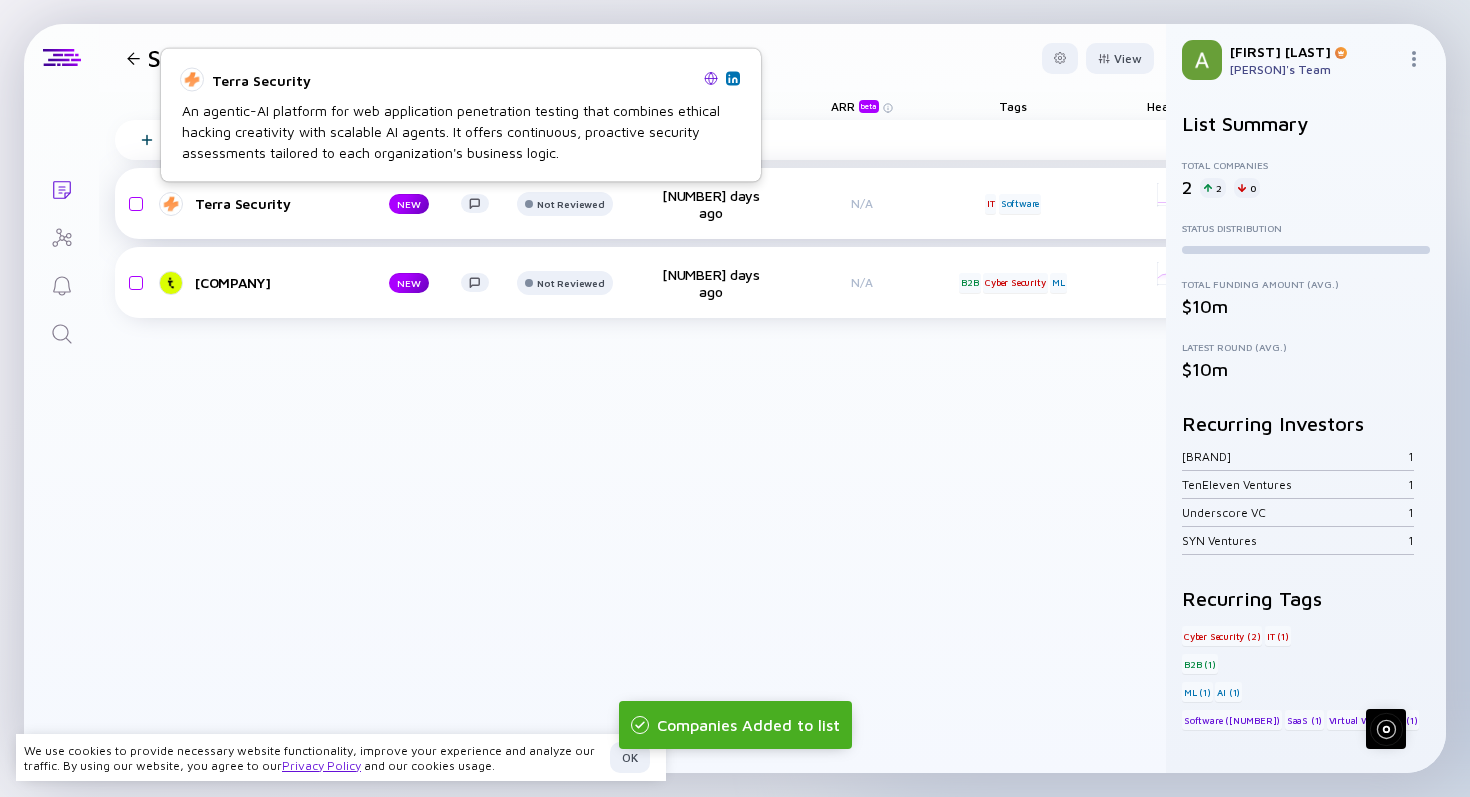 click on "Terra Security" at bounding box center (276, 203) 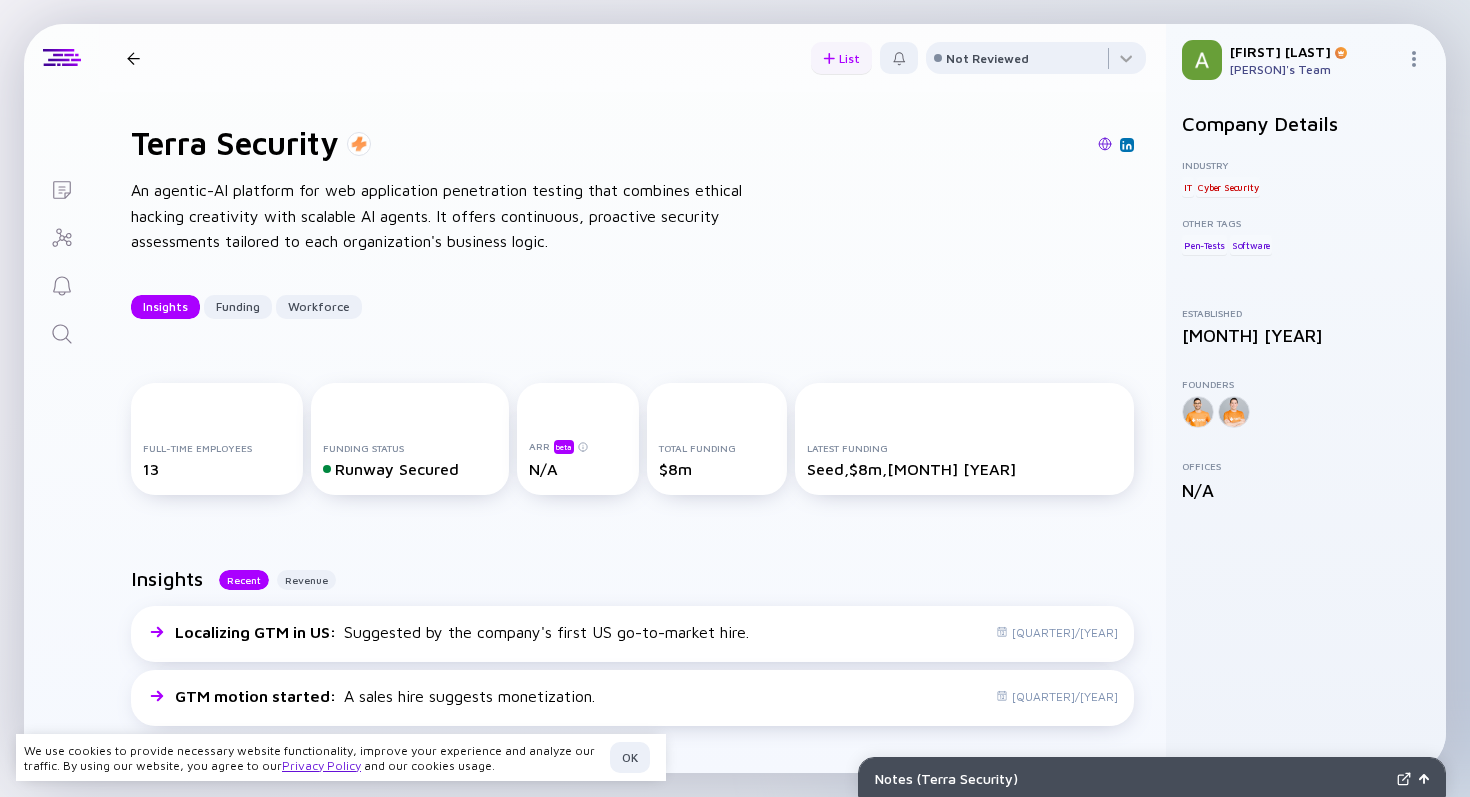 click on "List" at bounding box center (841, 58) 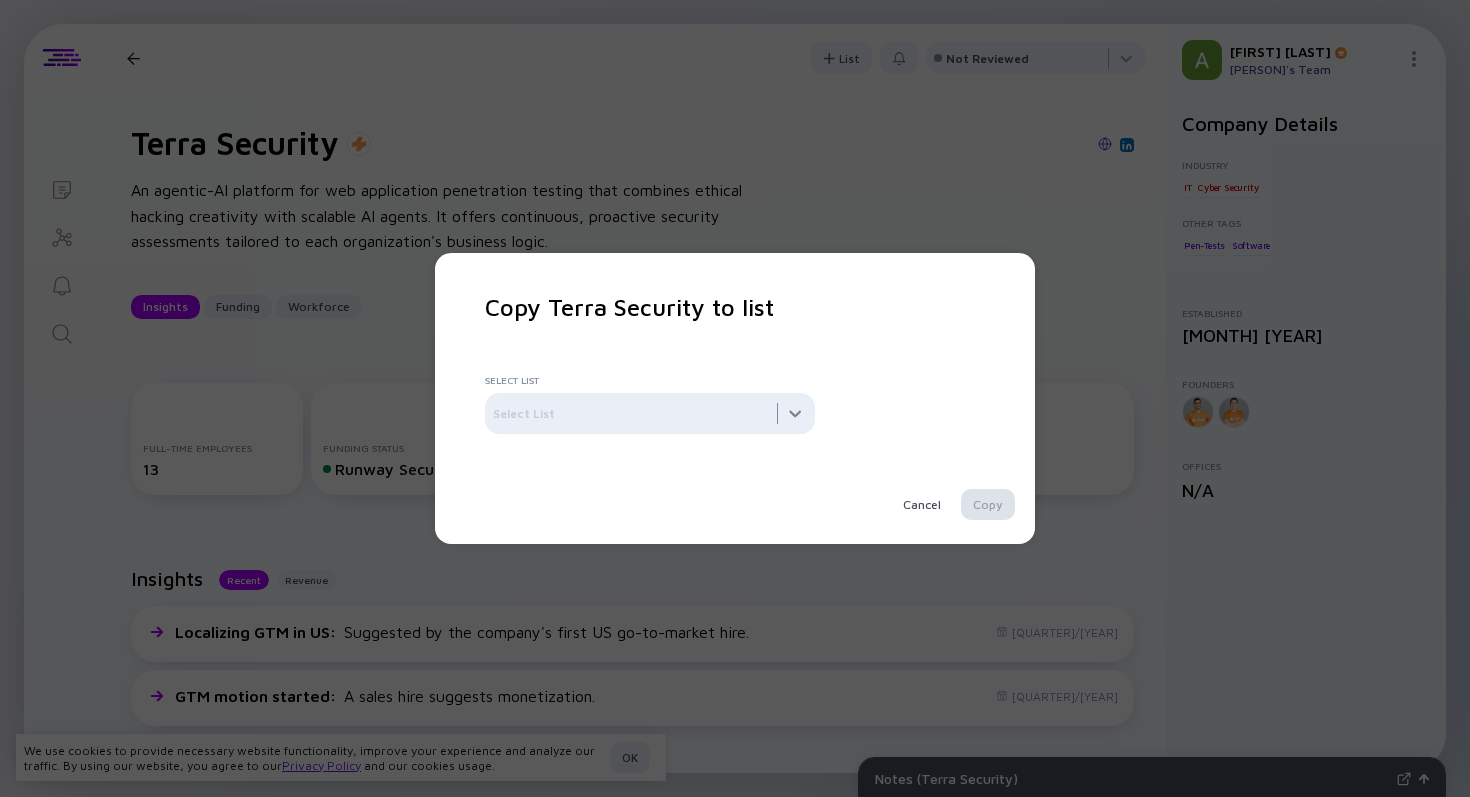 click at bounding box center (650, 413) 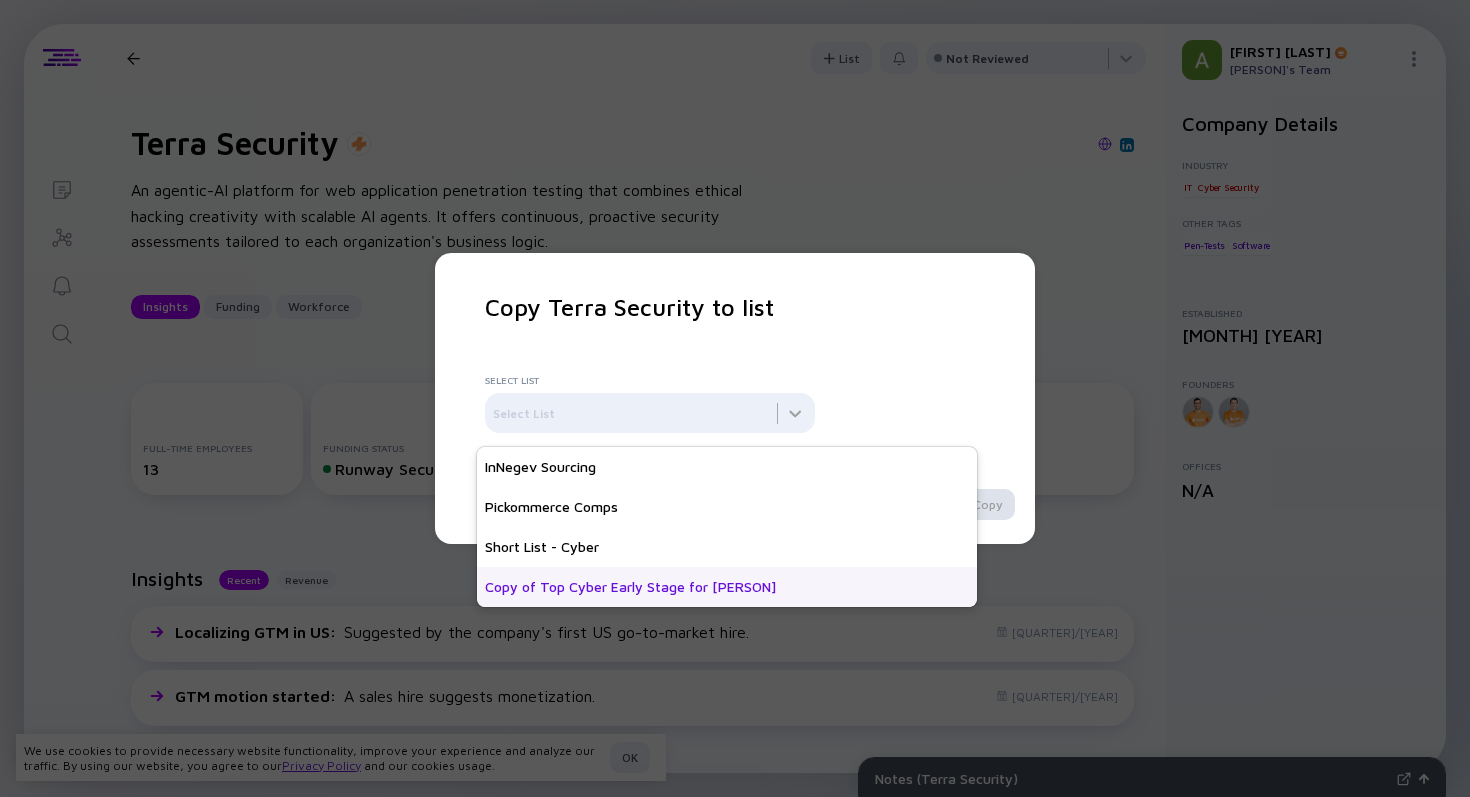 click on "Copy of Top Cyber Early Stage for [PERSON]" at bounding box center (727, 587) 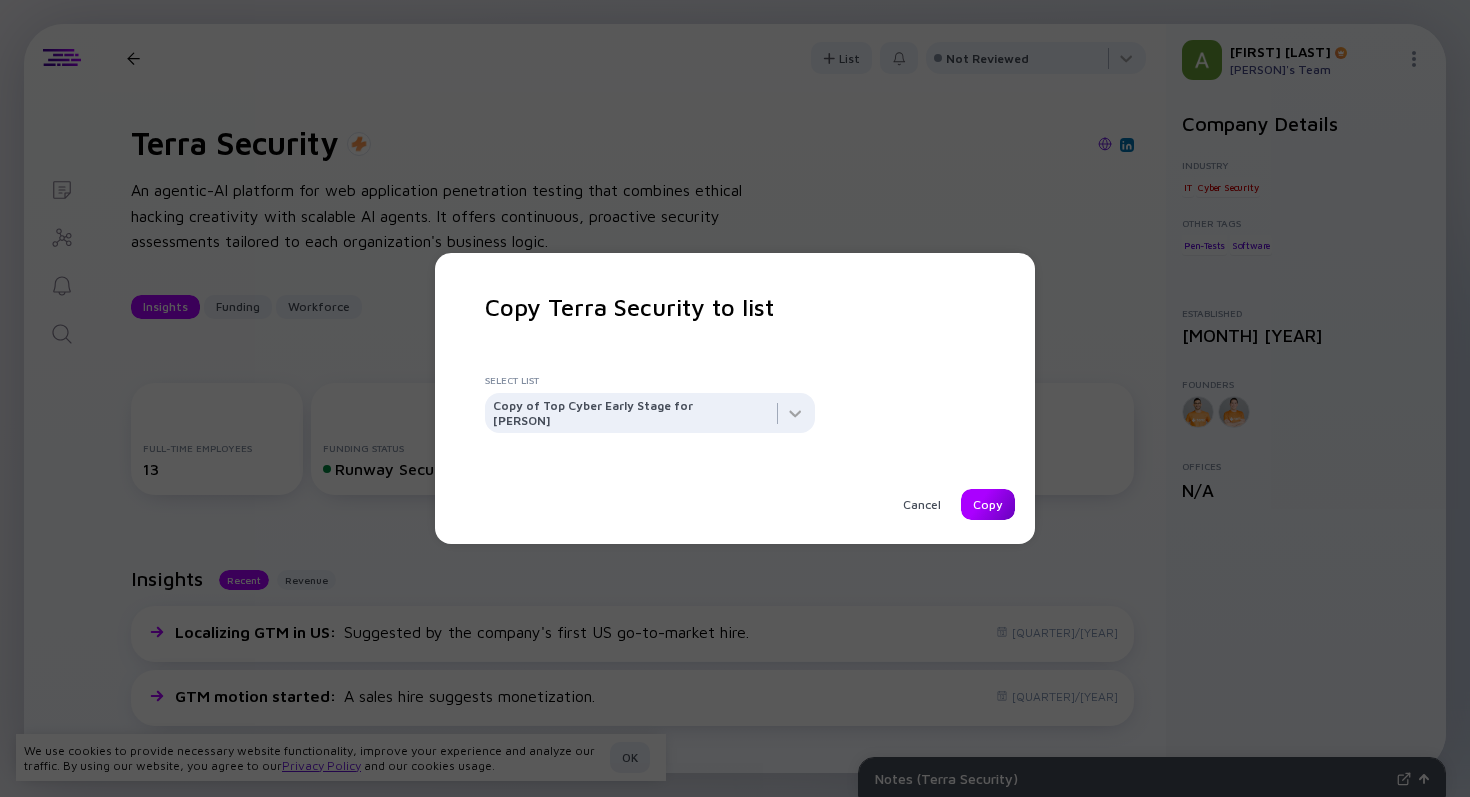 click on "Copy" at bounding box center (988, 504) 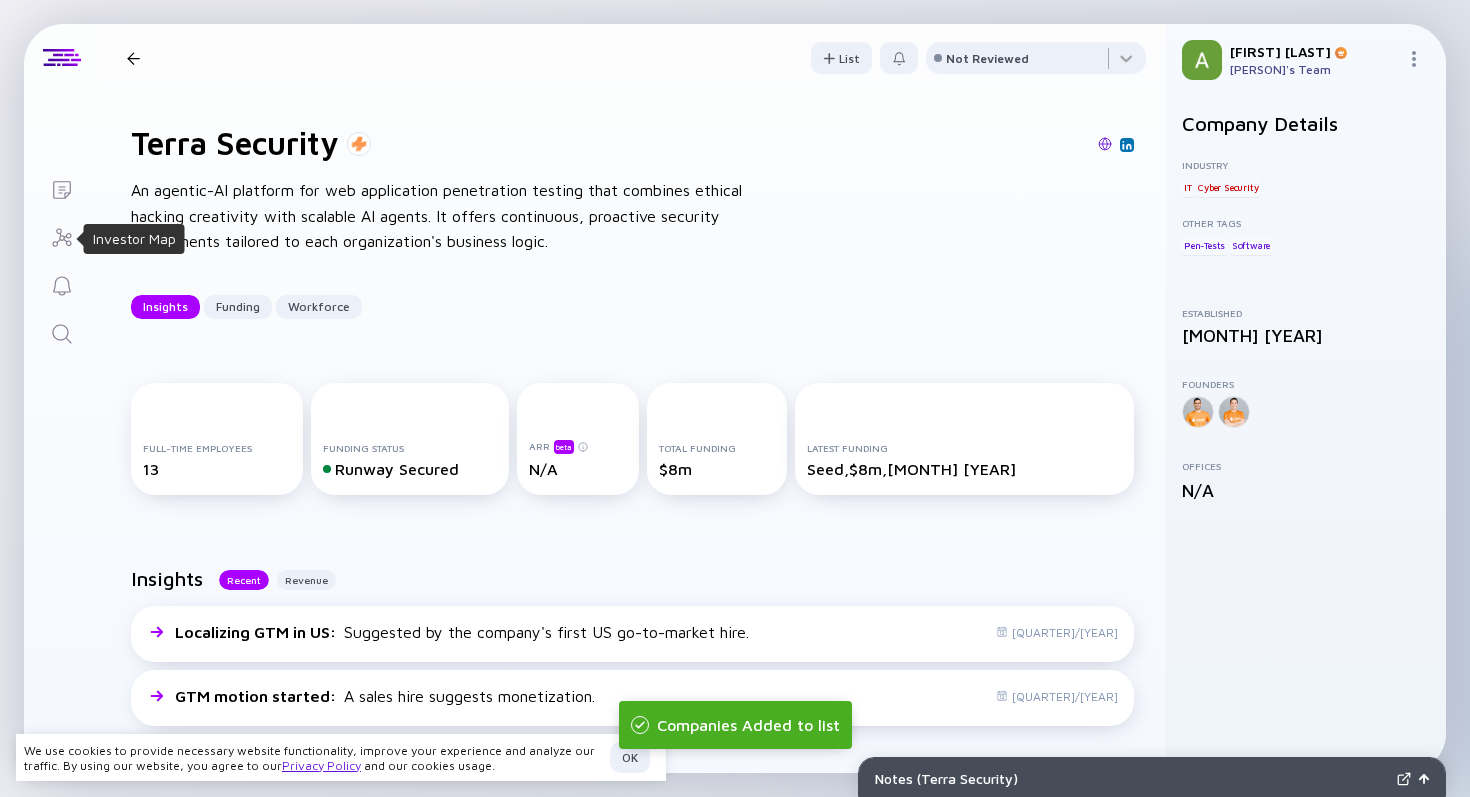 click on "Lists" at bounding box center [61, 188] 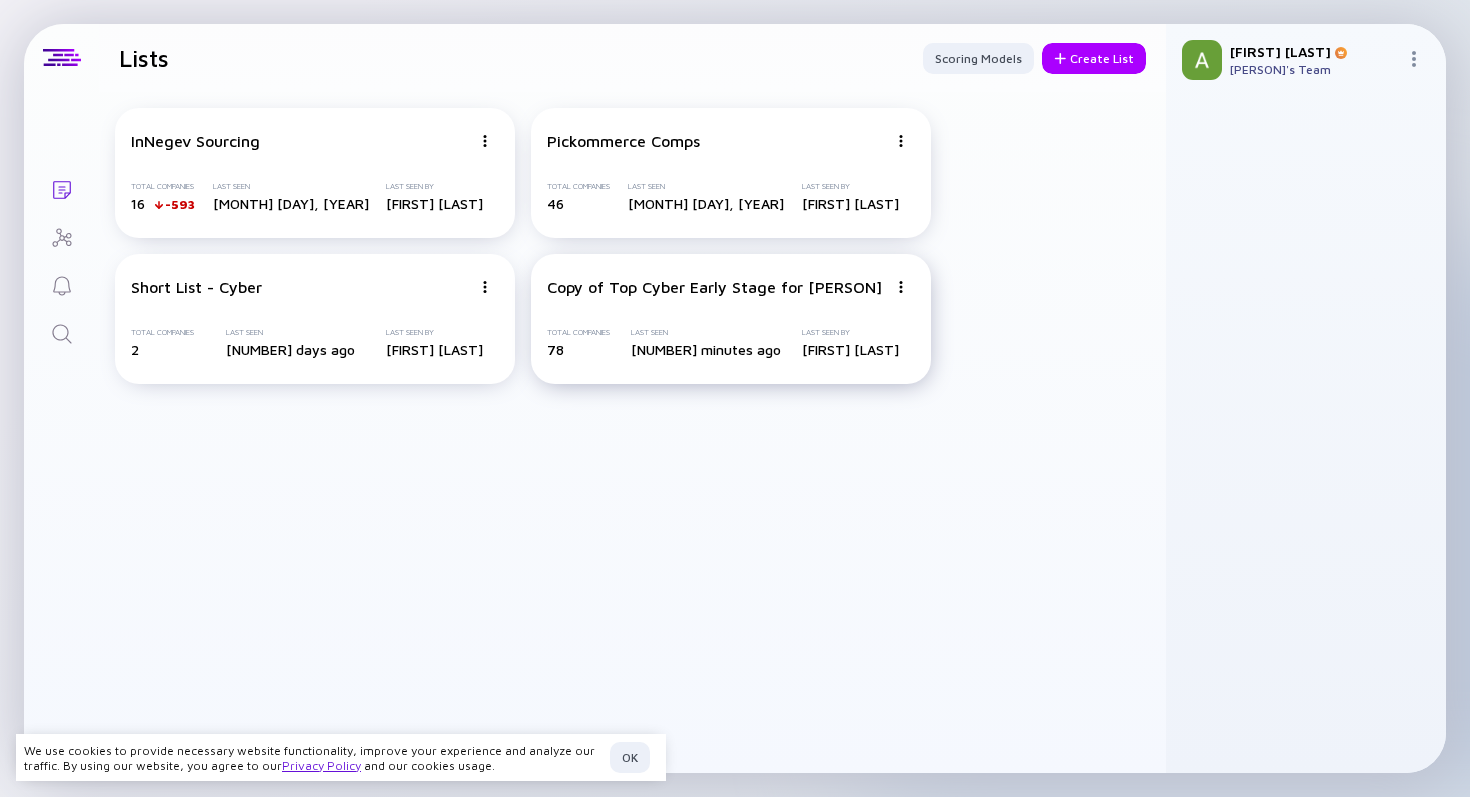 click on "Copy of Top Cyber Early Stage for [PERSON]" at bounding box center (195, 141) 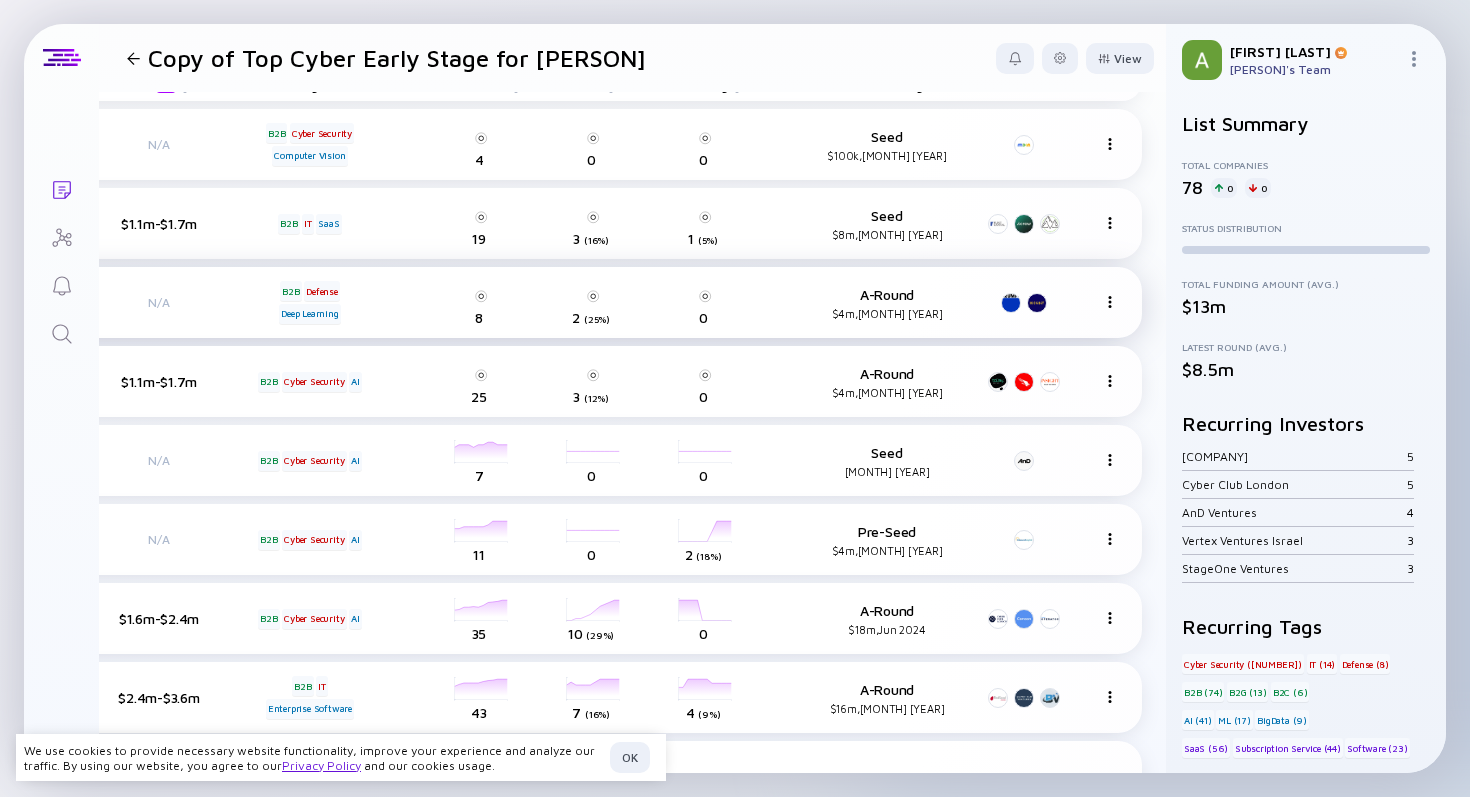 scroll, scrollTop: 0, scrollLeft: 703, axis: horizontal 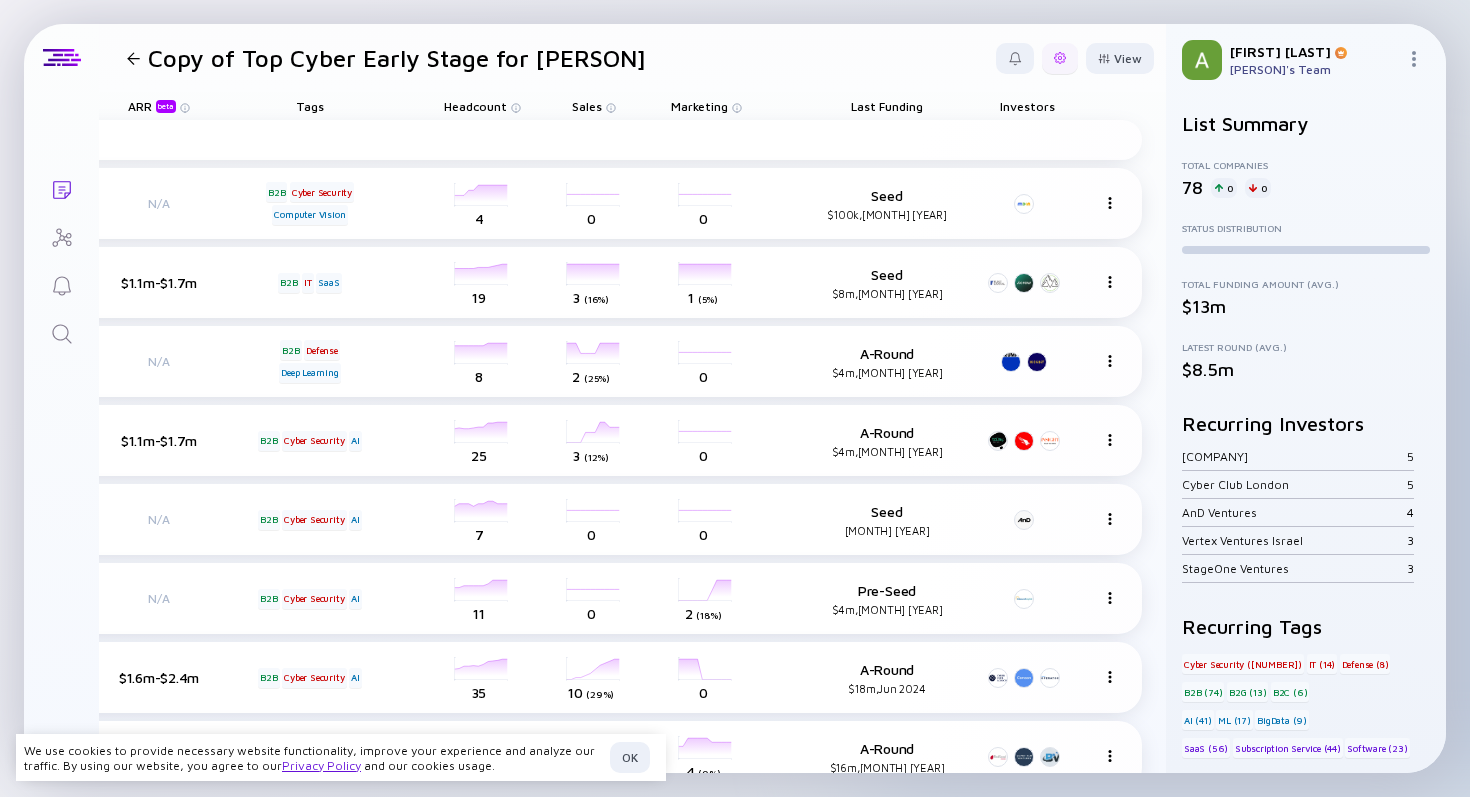 click at bounding box center (1060, 58) 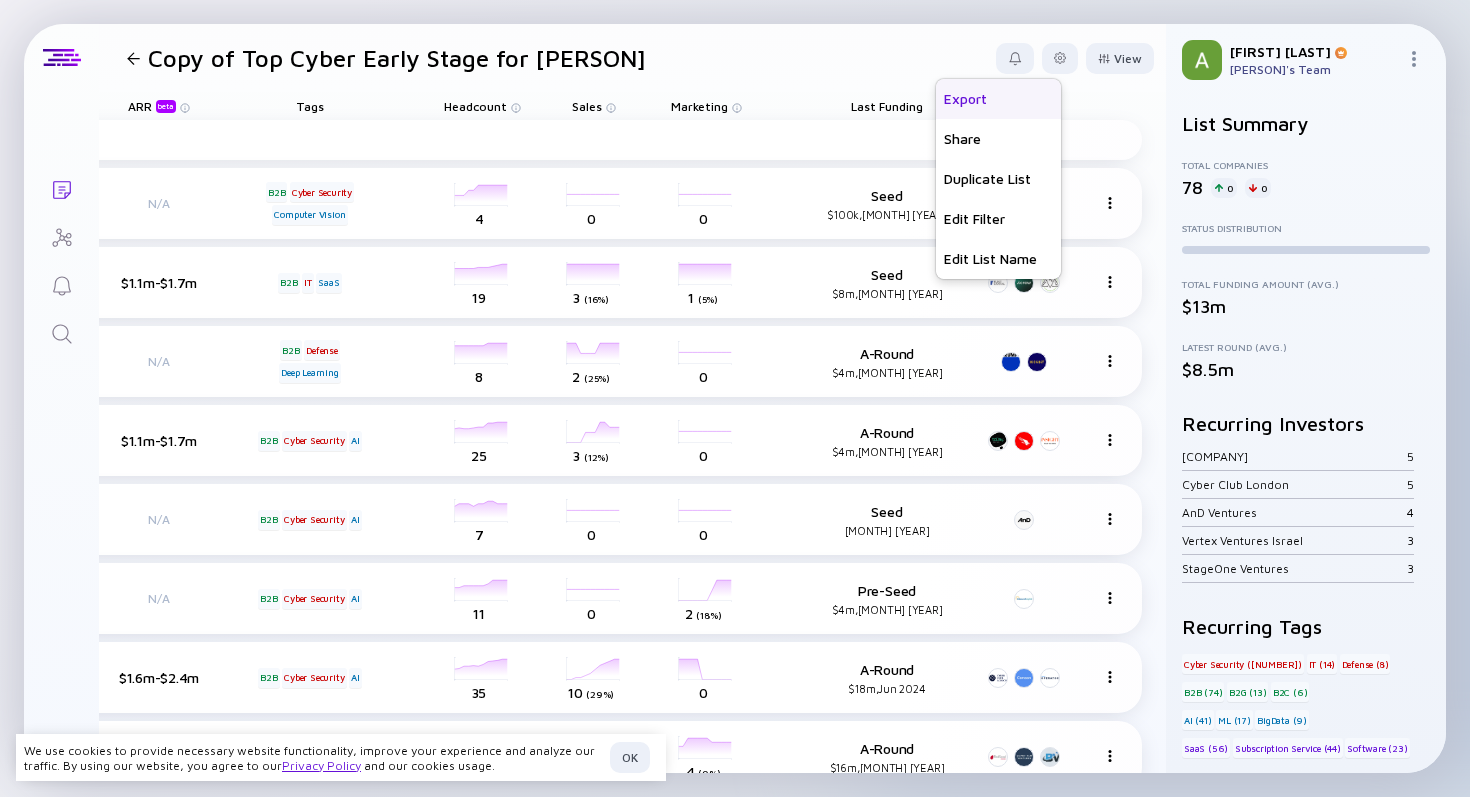 click on "Export" at bounding box center [998, 99] 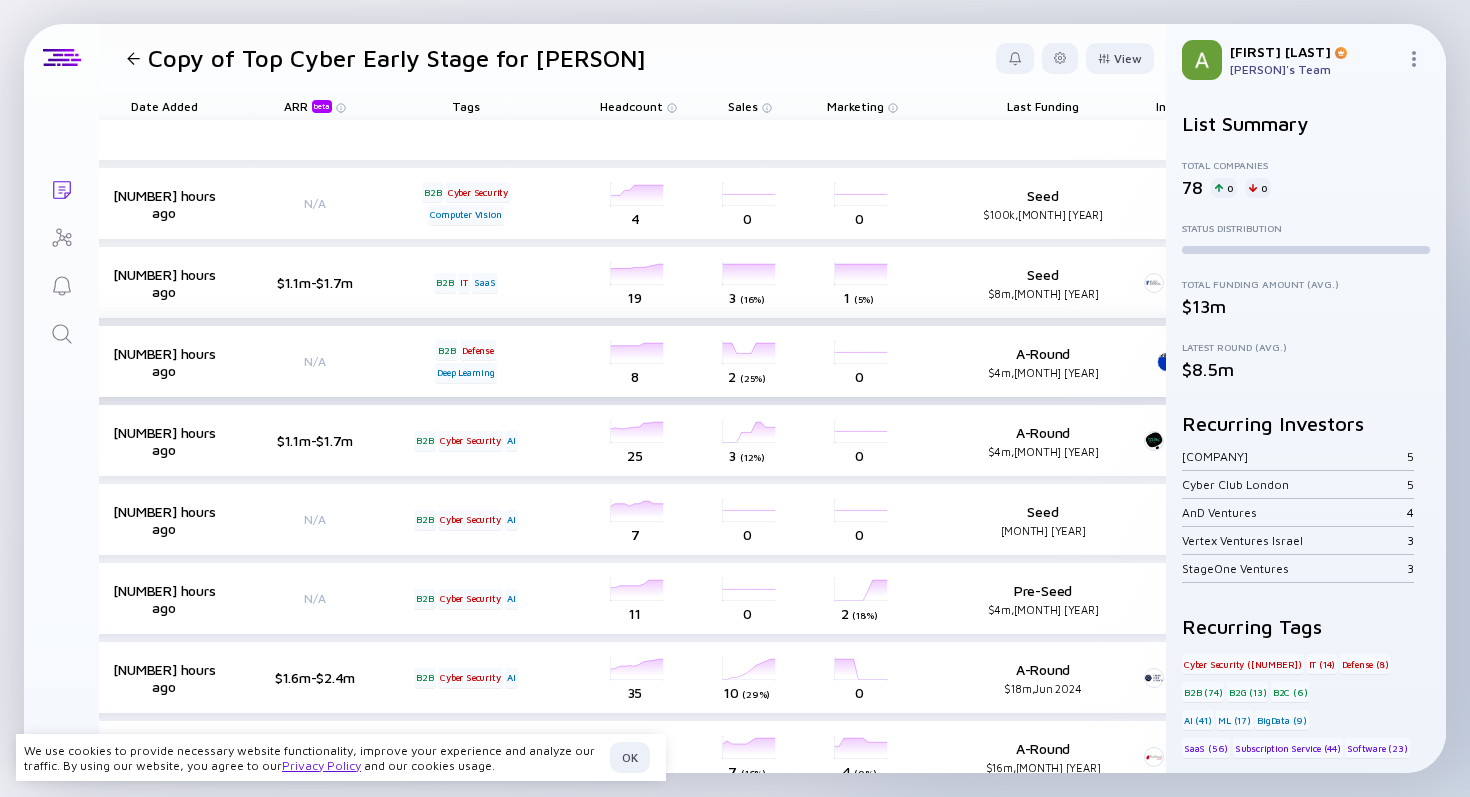 scroll, scrollTop: 0, scrollLeft: 600, axis: horizontal 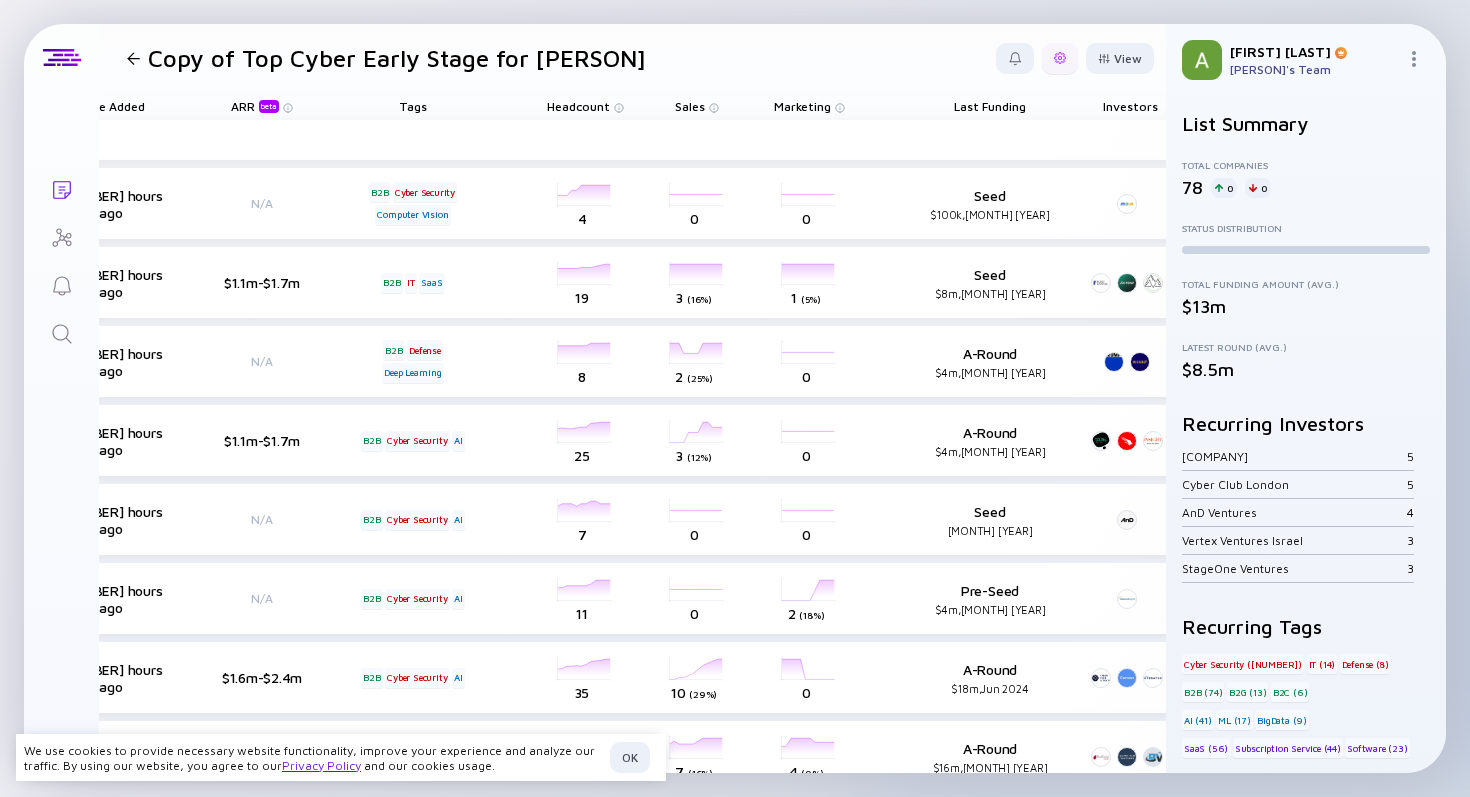 click at bounding box center [1060, 58] 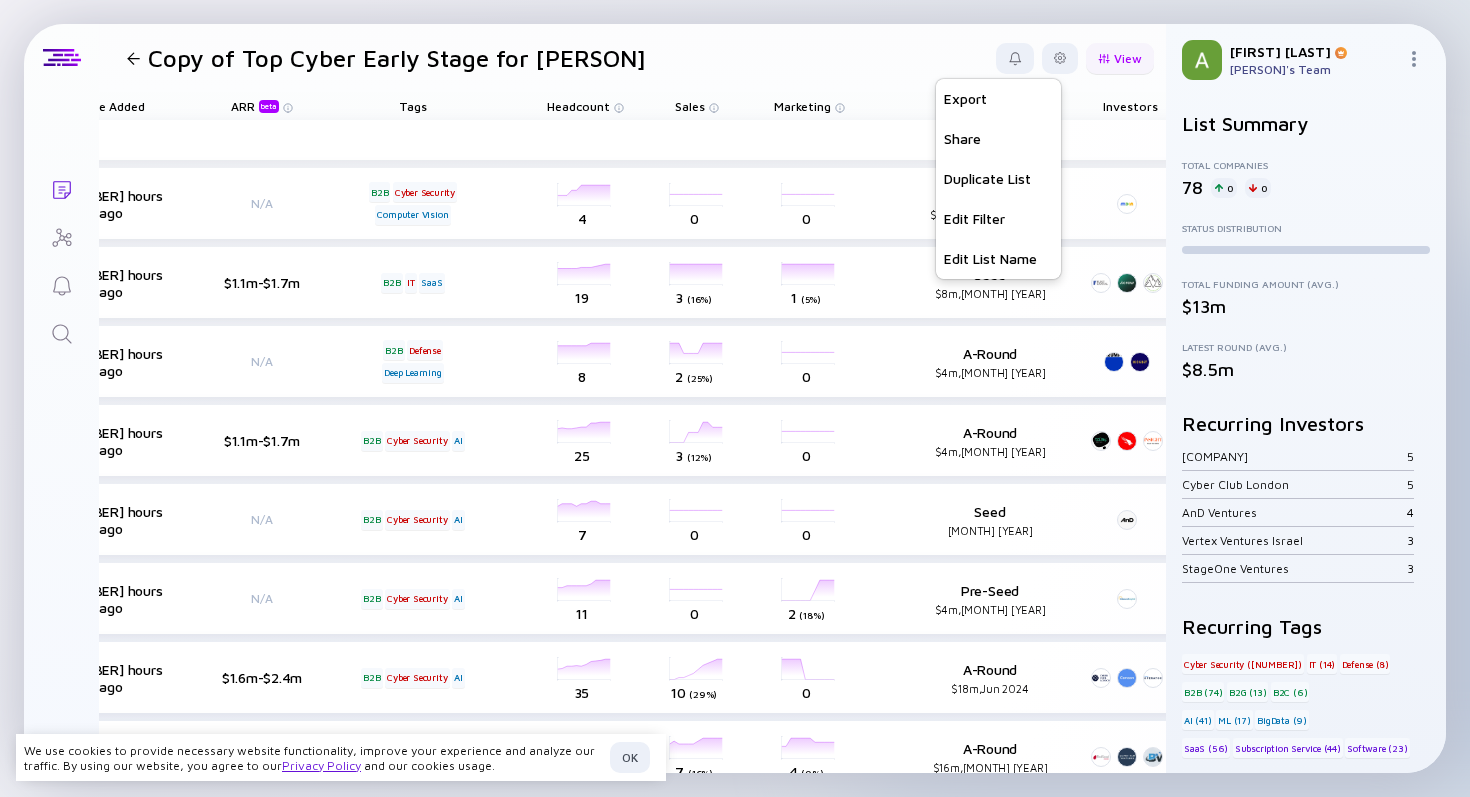 click on "View" at bounding box center (1060, 58) 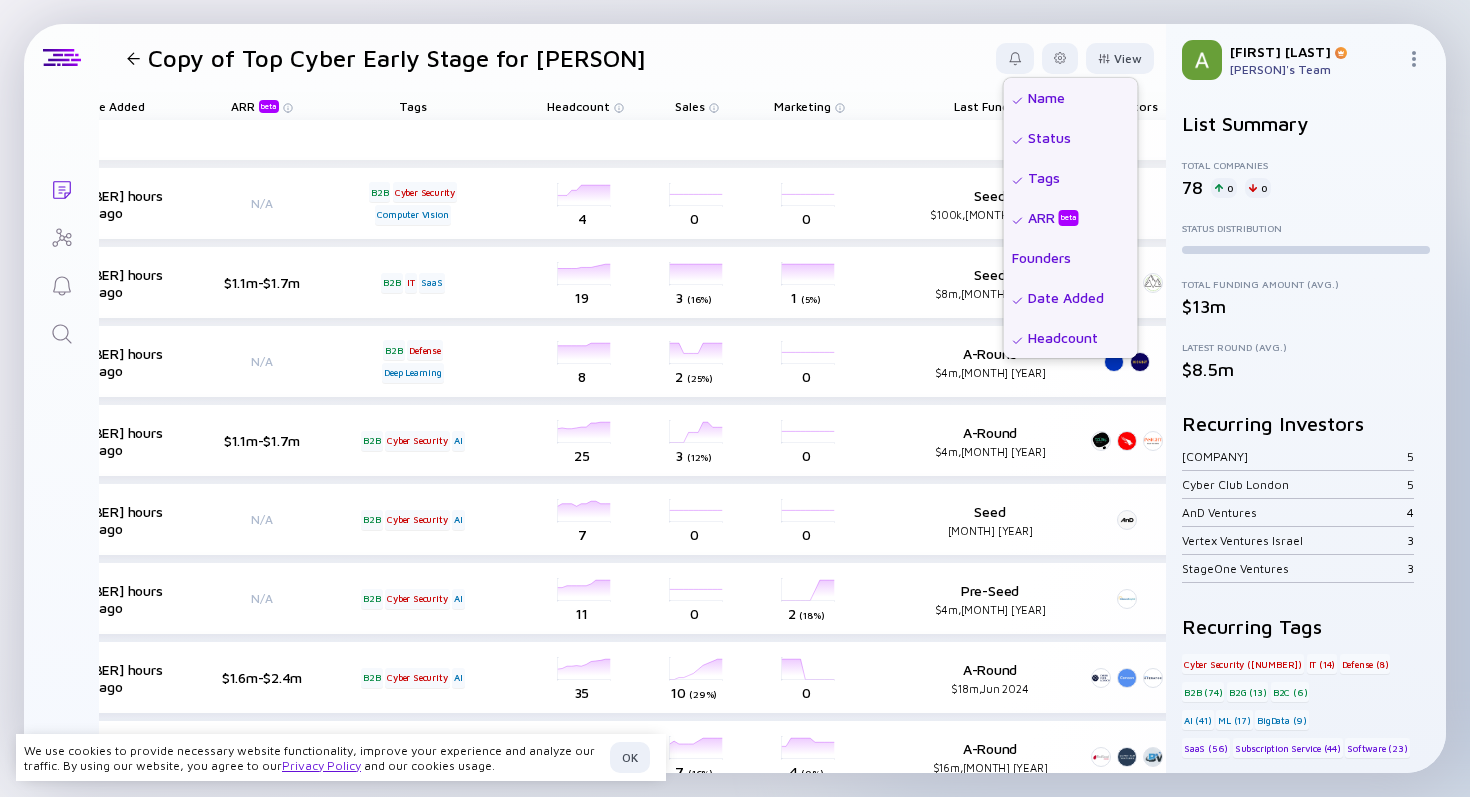 click on "Founders" at bounding box center (1071, 258) 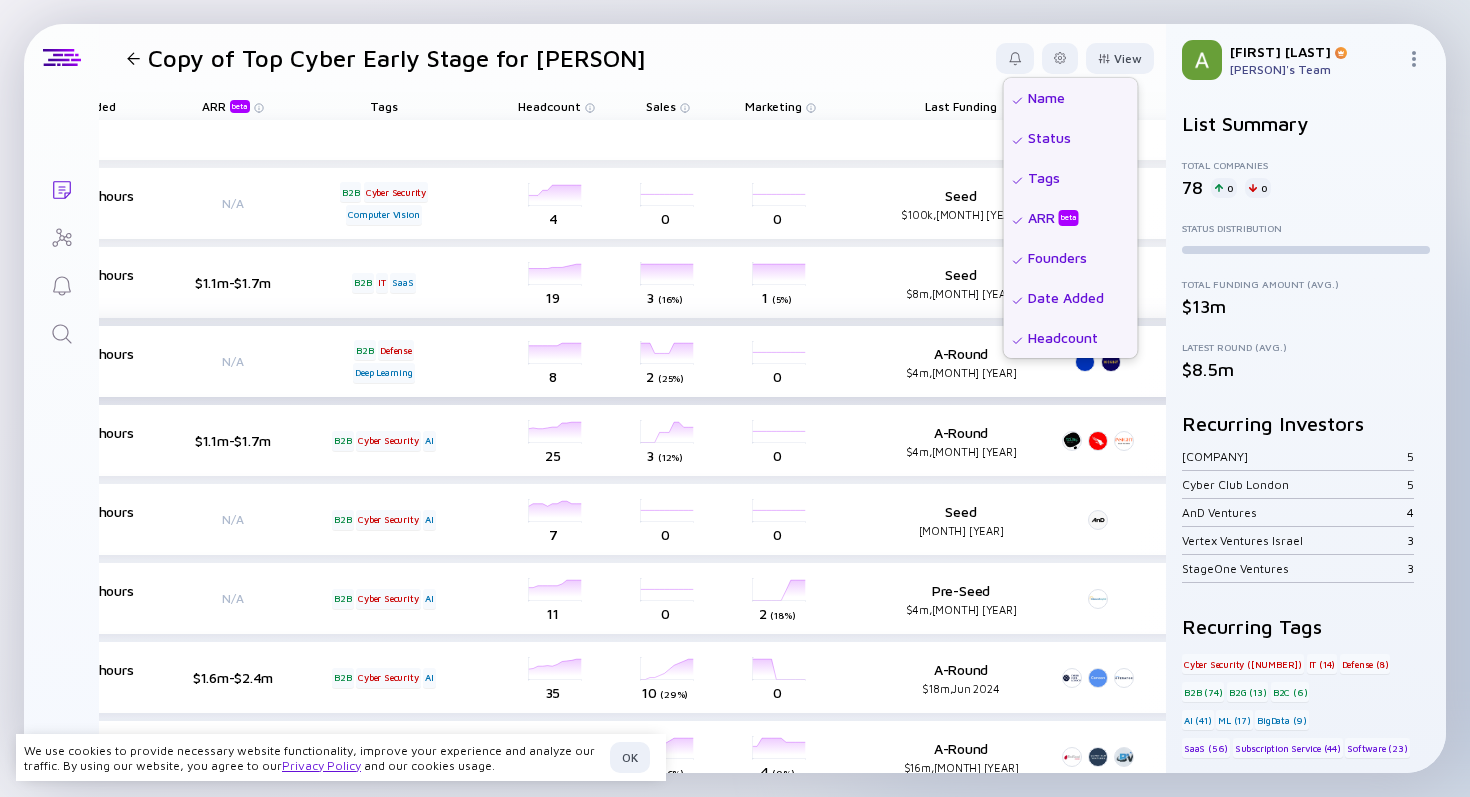 scroll, scrollTop: 0, scrollLeft: 883, axis: horizontal 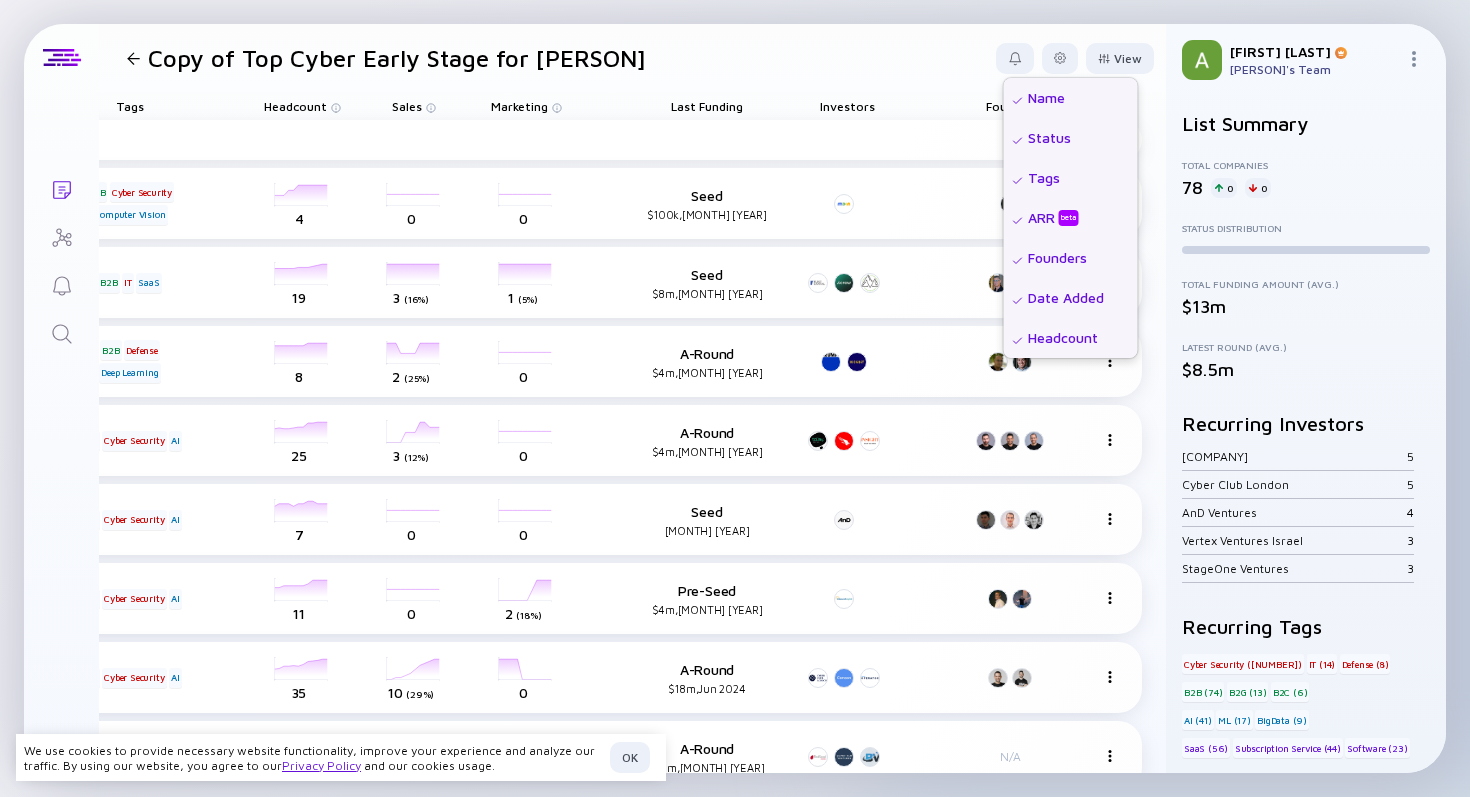 click on "Copy of Top Cyber Early Stage for [PERSON] View Name Status Tags ARR beta Founders Date Added Headcount Sales Marketing Total Funding Last Funding Investors Geographies Offices R&D Product CS Growth % (6m) Growth % (12m)" at bounding box center [632, 58] 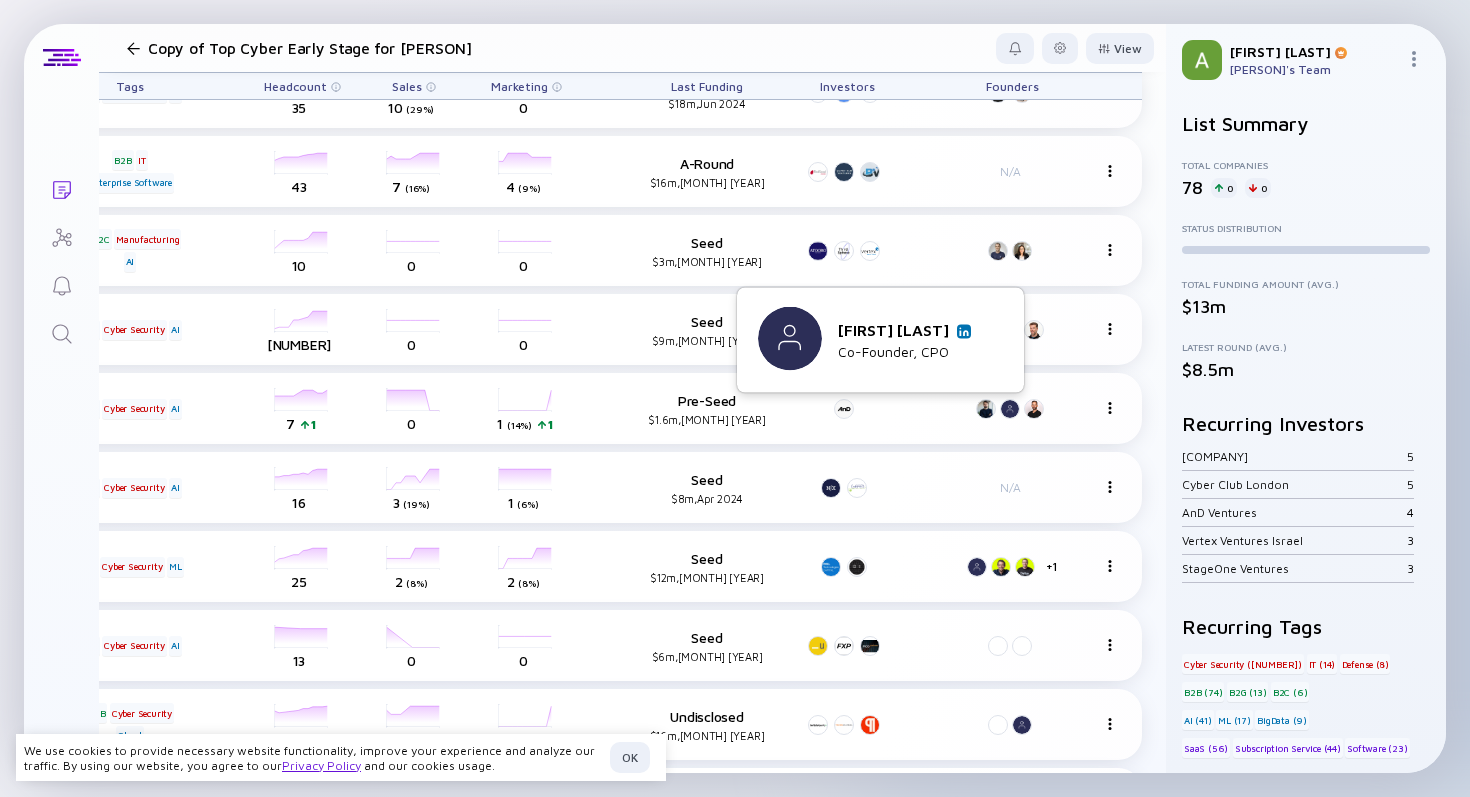 scroll, scrollTop: 575, scrollLeft: 883, axis: both 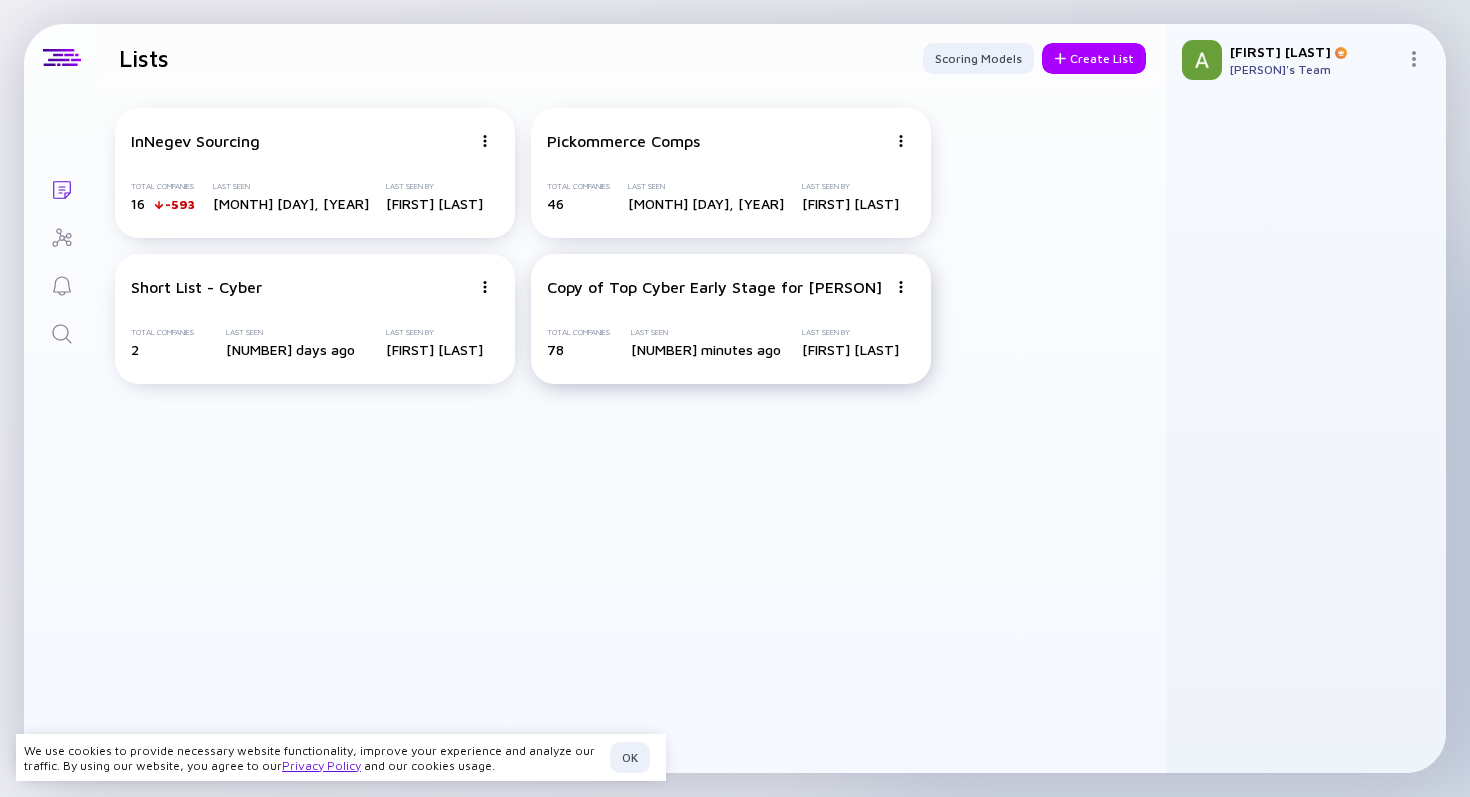 click on "Copy of Top Cyber Early Stage for [PERSON] Total Companies 78 Last Seen 37 minutes ago Last Seen By [PERSON] [LAST]" at bounding box center (731, 319) 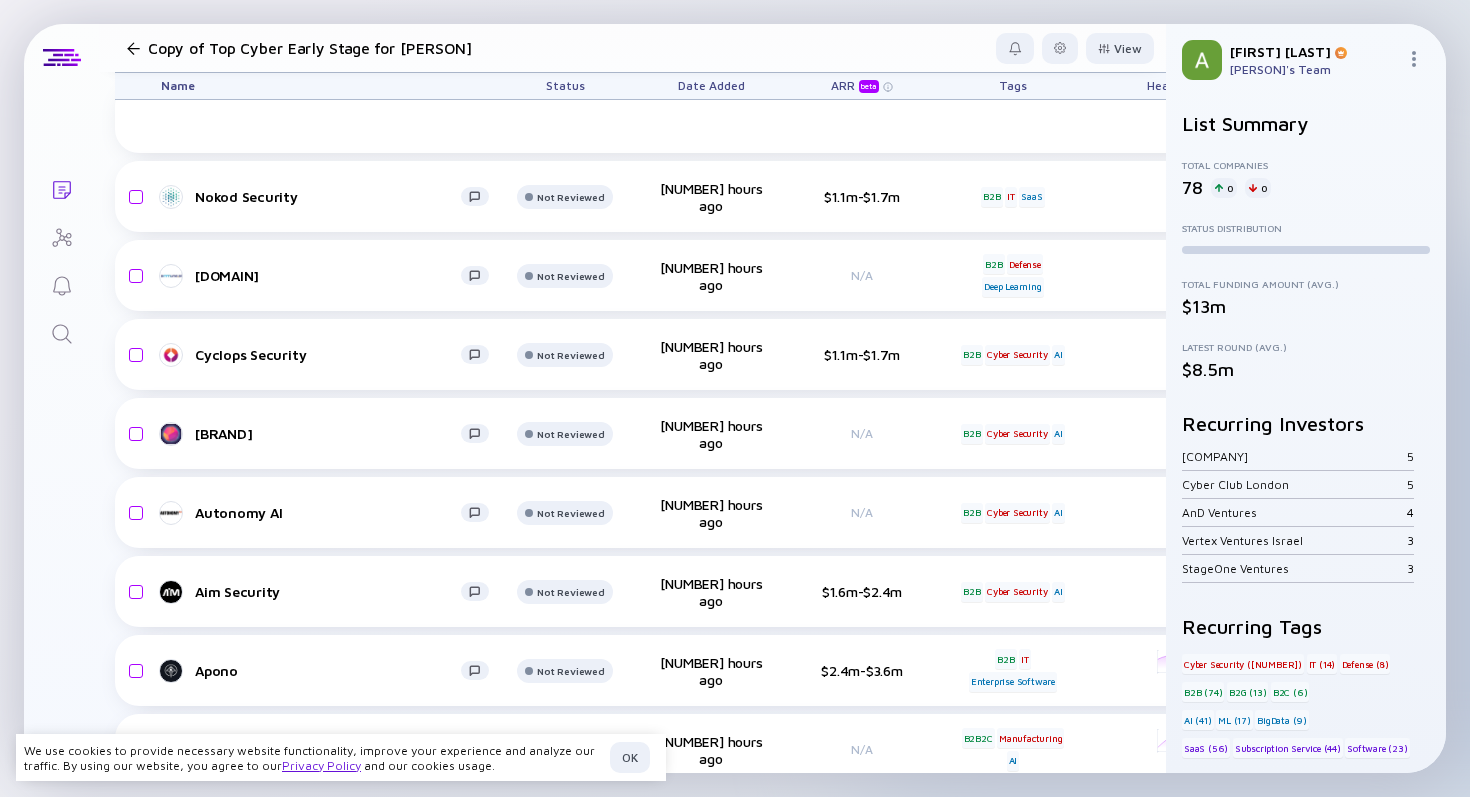 scroll, scrollTop: 0, scrollLeft: 0, axis: both 